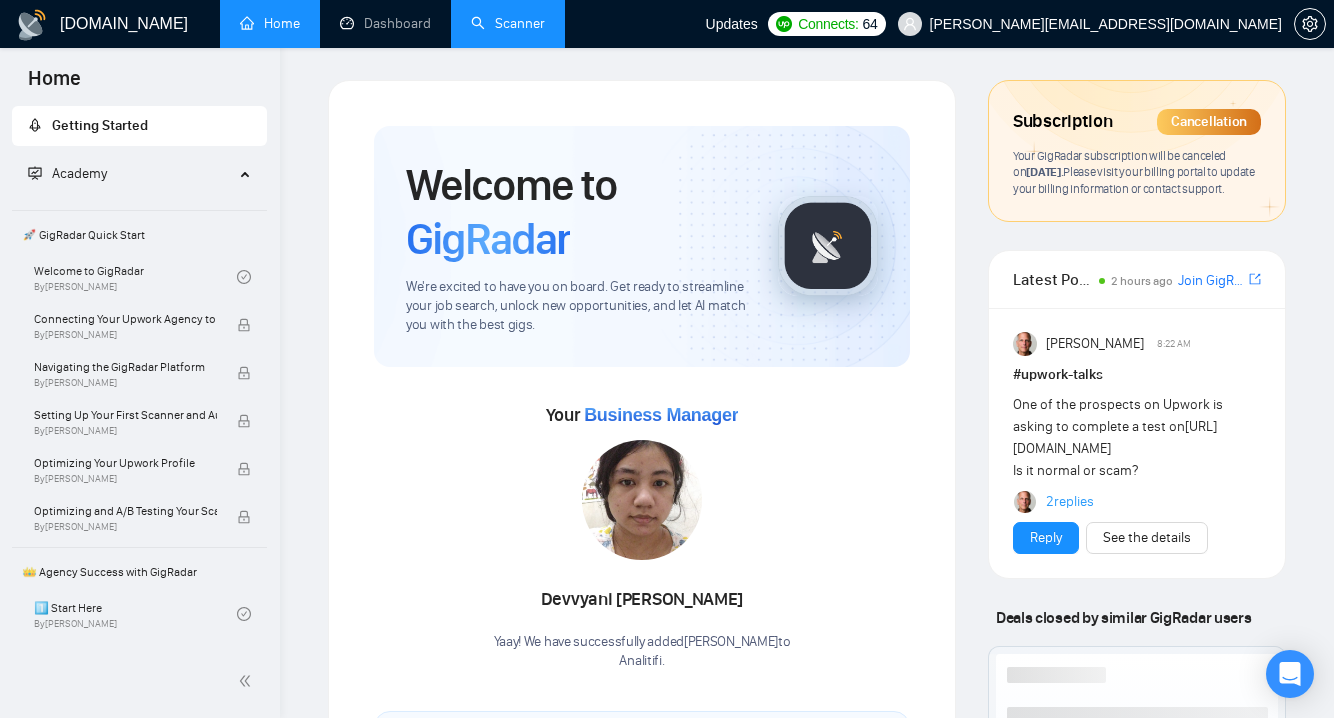 scroll, scrollTop: 0, scrollLeft: 0, axis: both 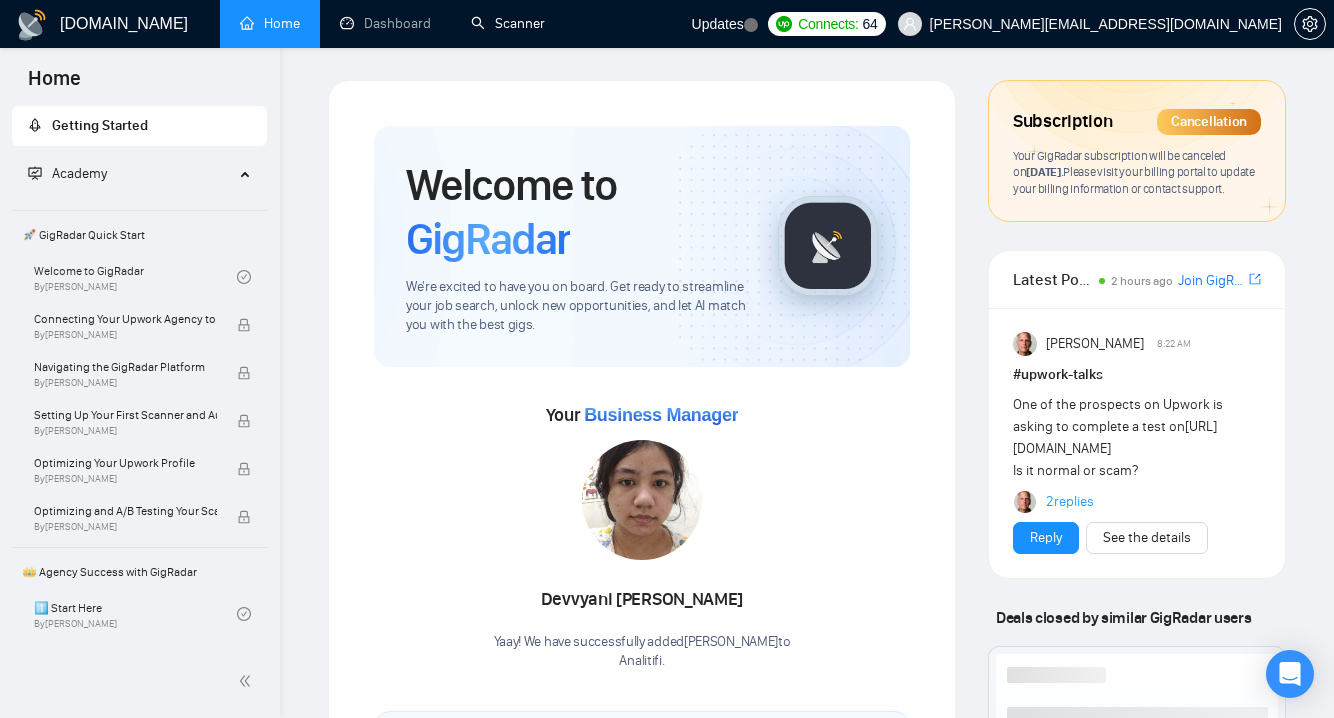 drag, startPoint x: 489, startPoint y: 32, endPoint x: 482, endPoint y: 69, distance: 37.65634 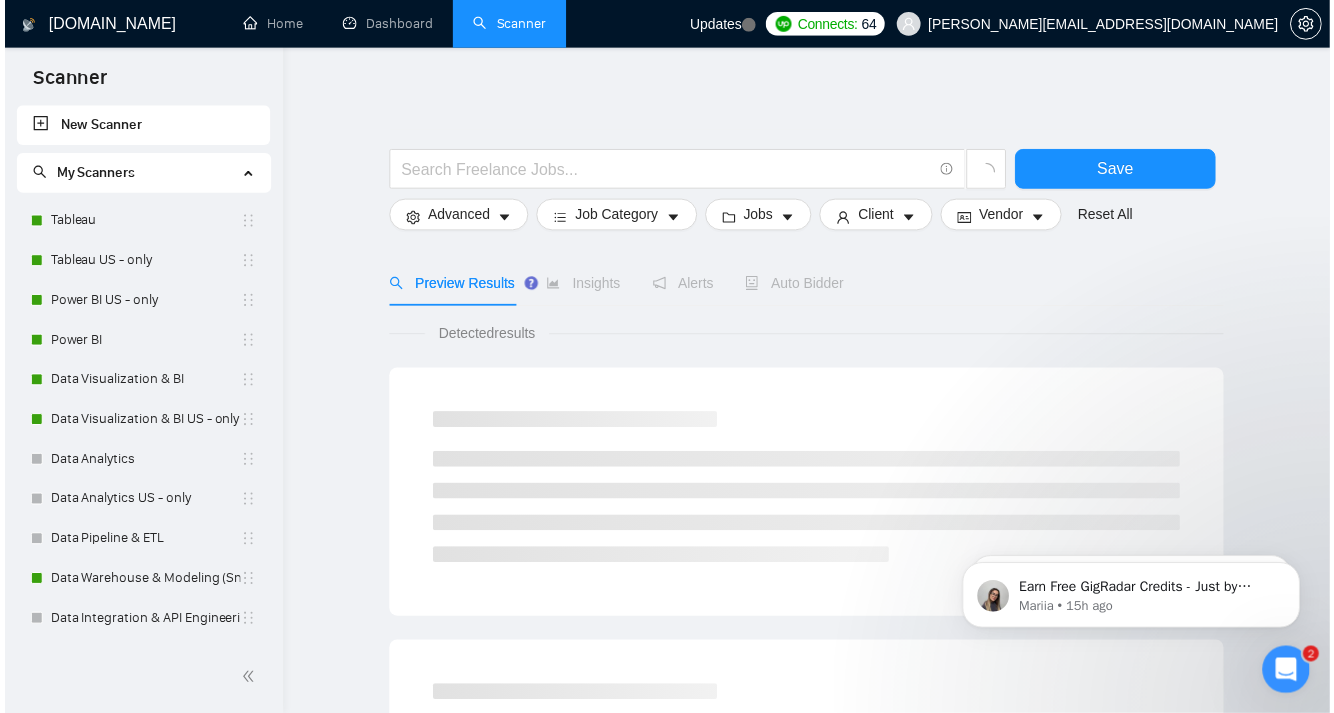 scroll, scrollTop: 0, scrollLeft: 0, axis: both 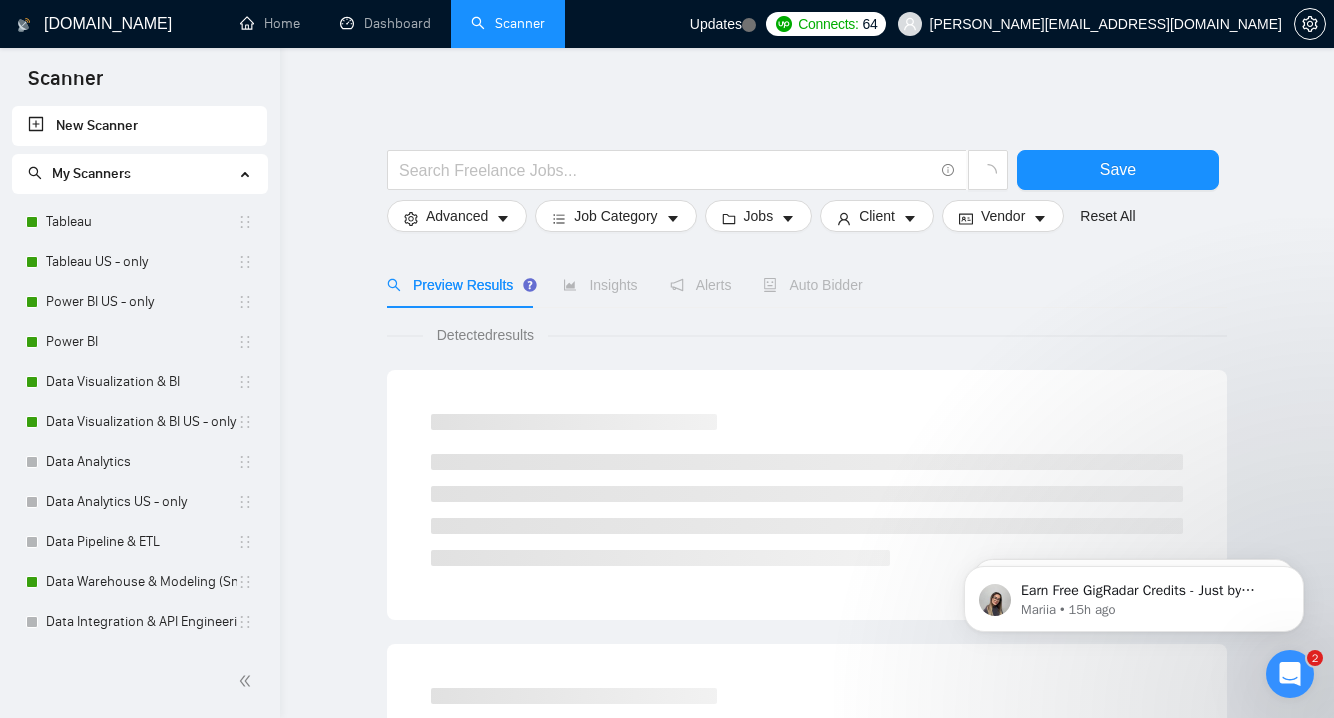 click on "Updates" at bounding box center (723, 24) 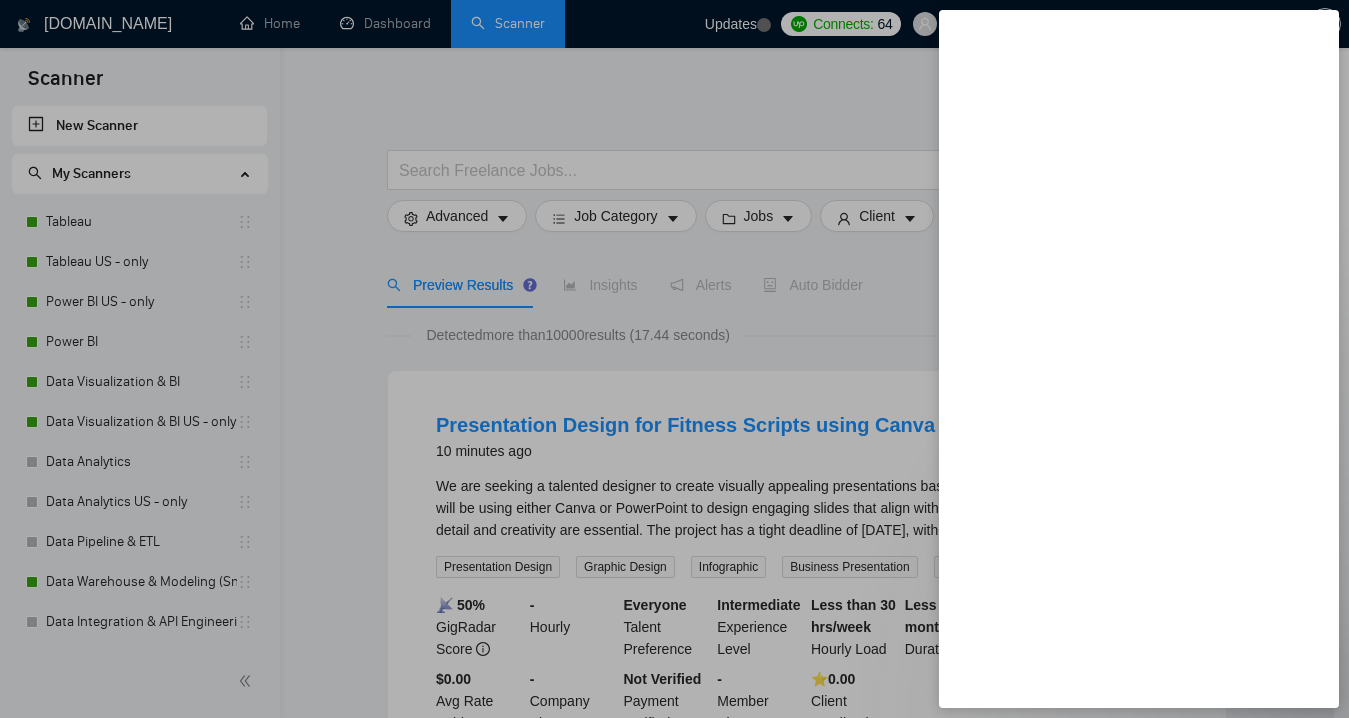 click at bounding box center (674, 359) 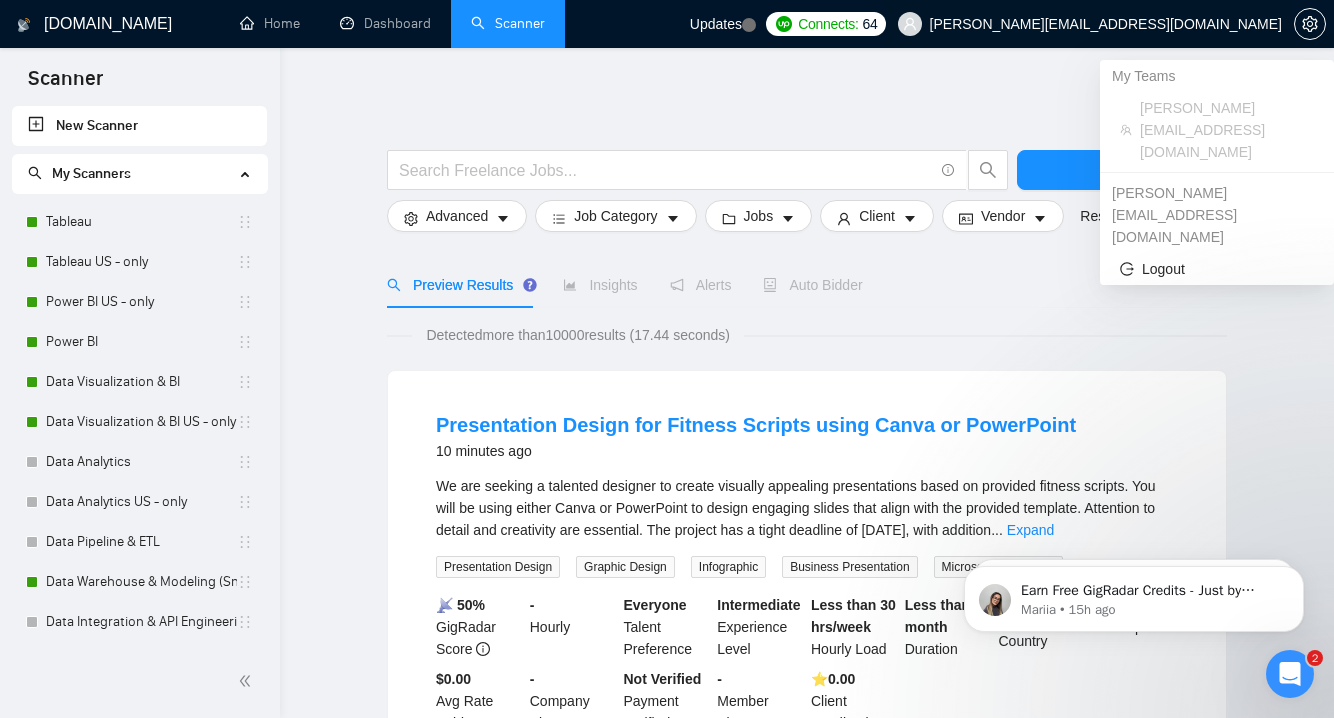 click on "[PERSON_NAME][EMAIL_ADDRESS][DOMAIN_NAME]" at bounding box center (1106, 24) 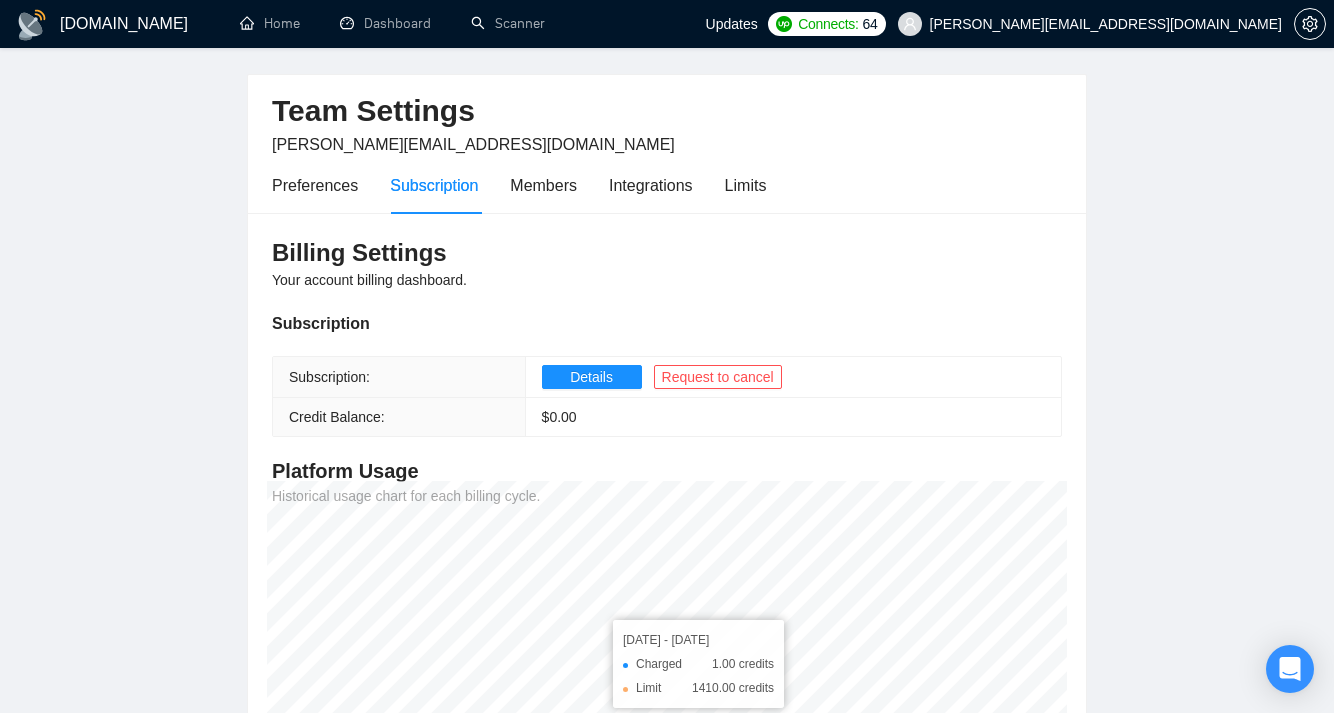 scroll, scrollTop: 0, scrollLeft: 0, axis: both 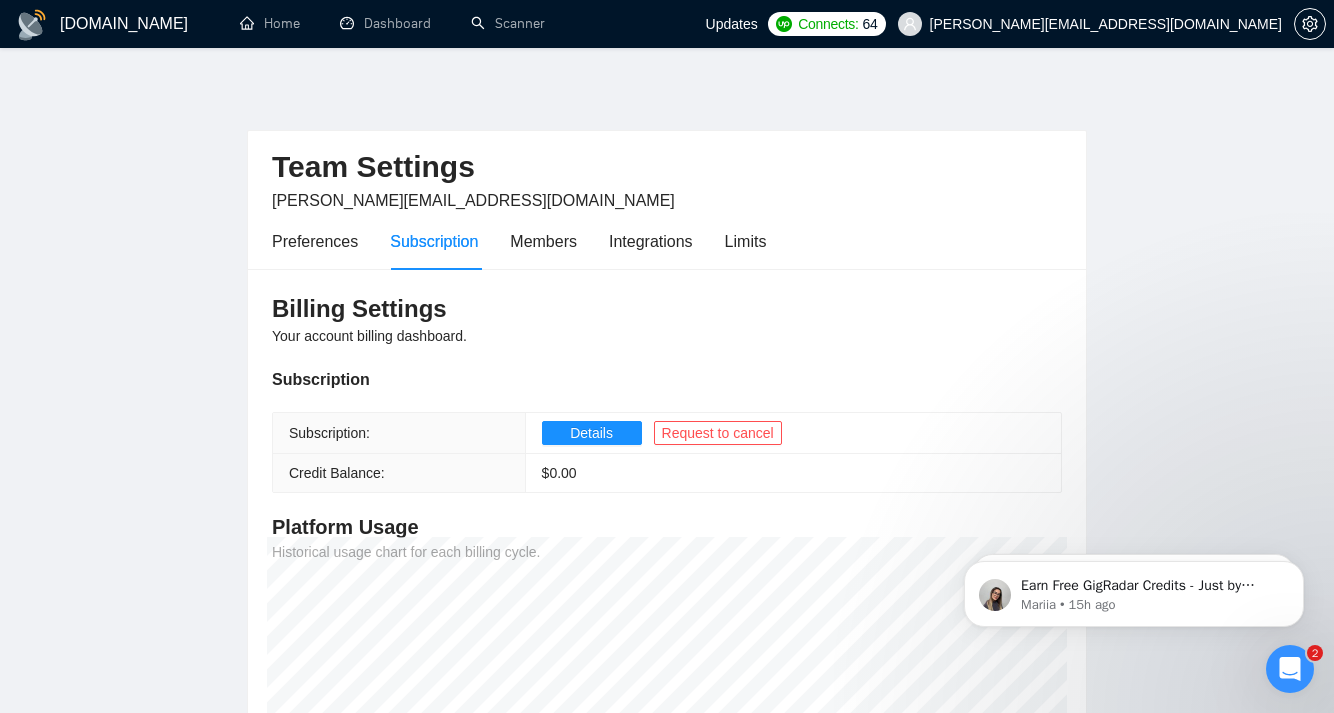 click 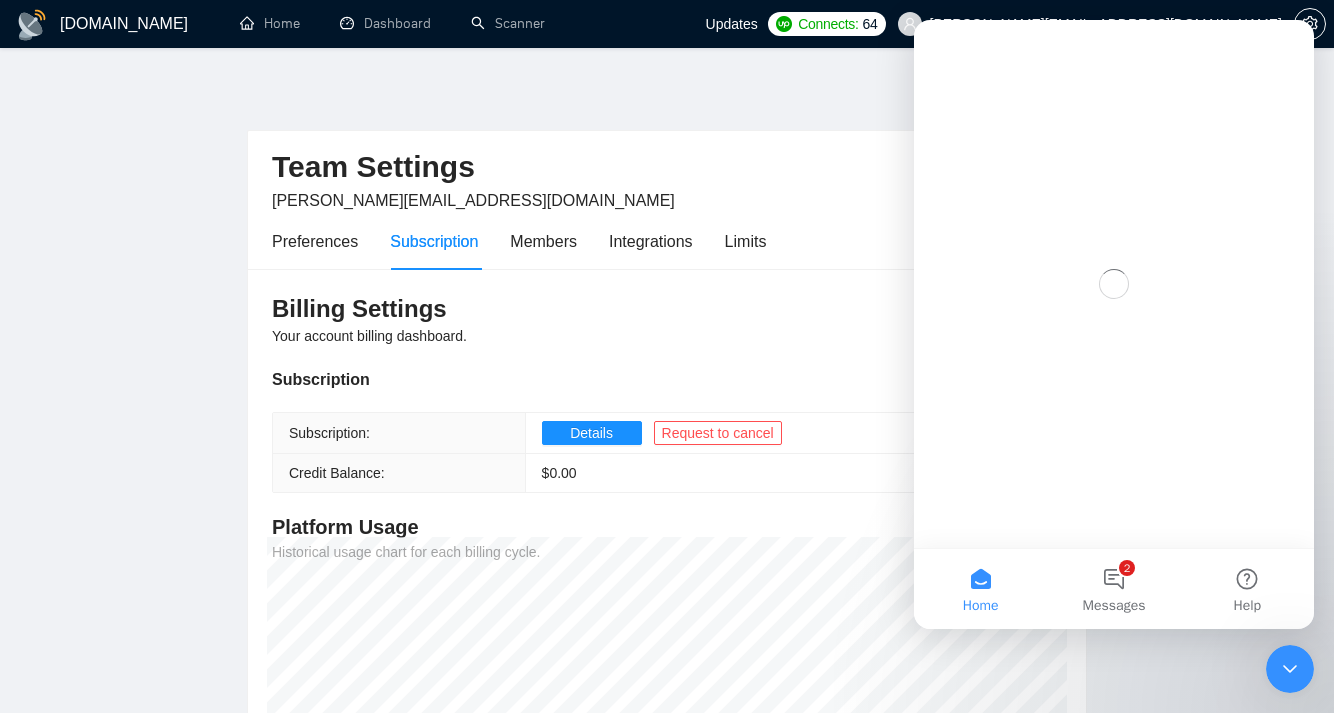 scroll, scrollTop: 0, scrollLeft: 0, axis: both 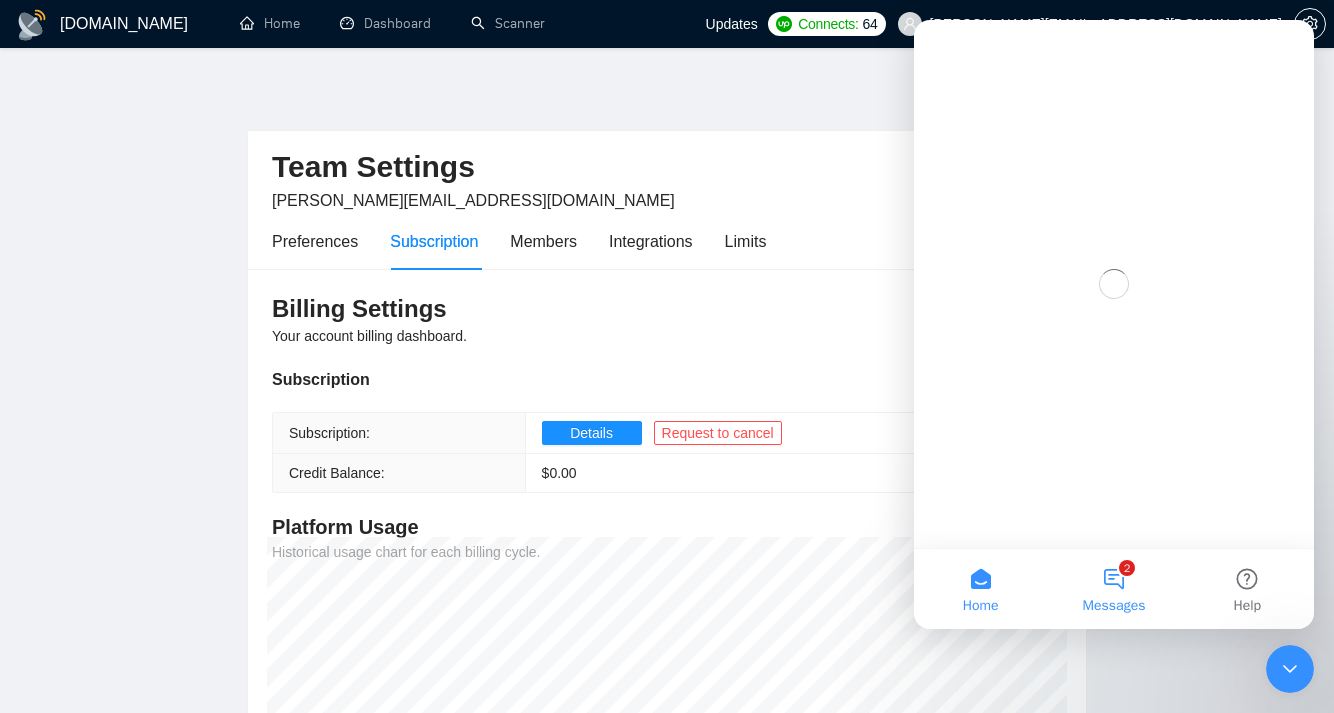 click on "Messages" at bounding box center (1114, 606) 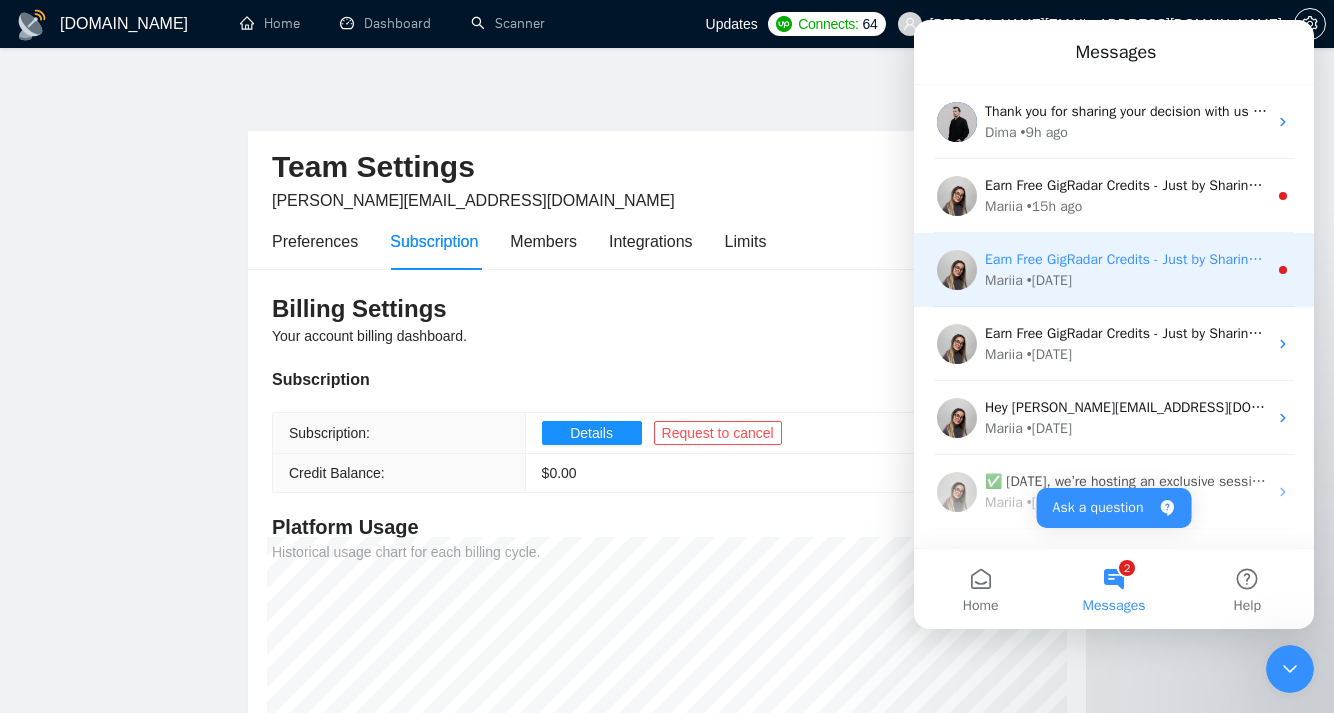 click on "Mariia •  [DATE]" at bounding box center [1126, 280] 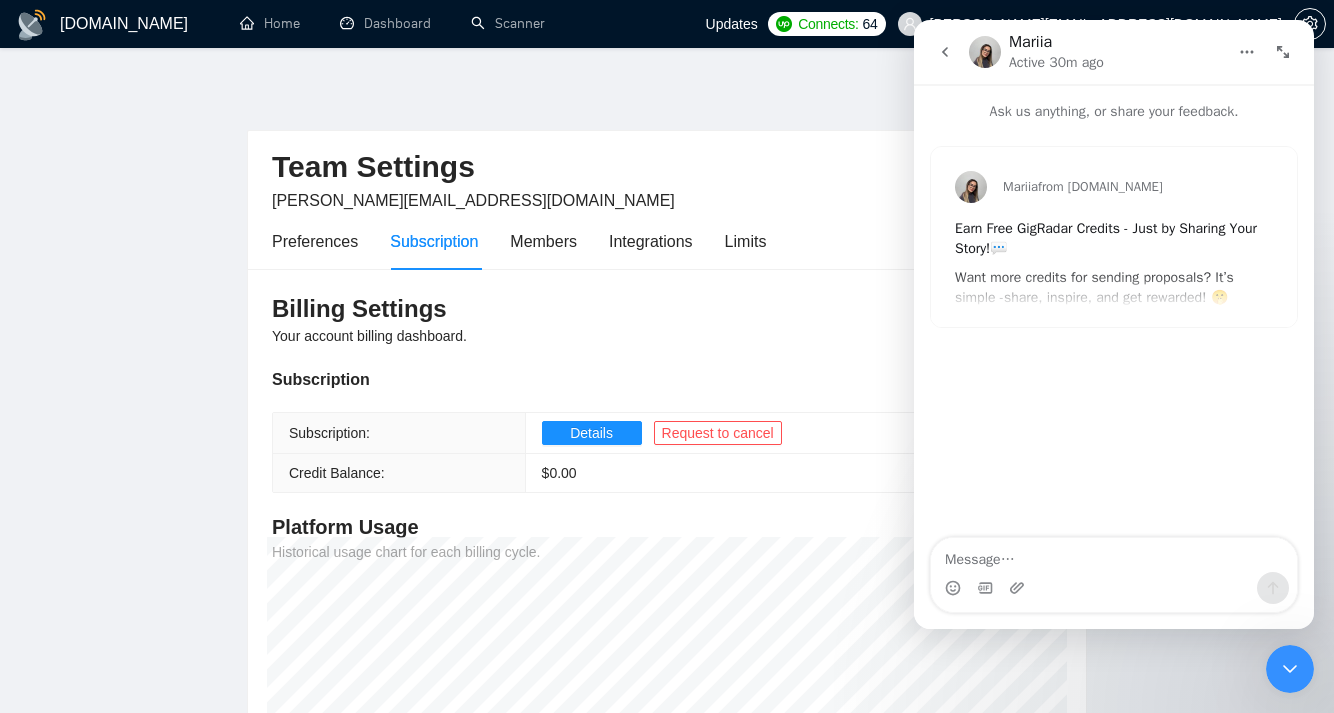 click at bounding box center [945, 52] 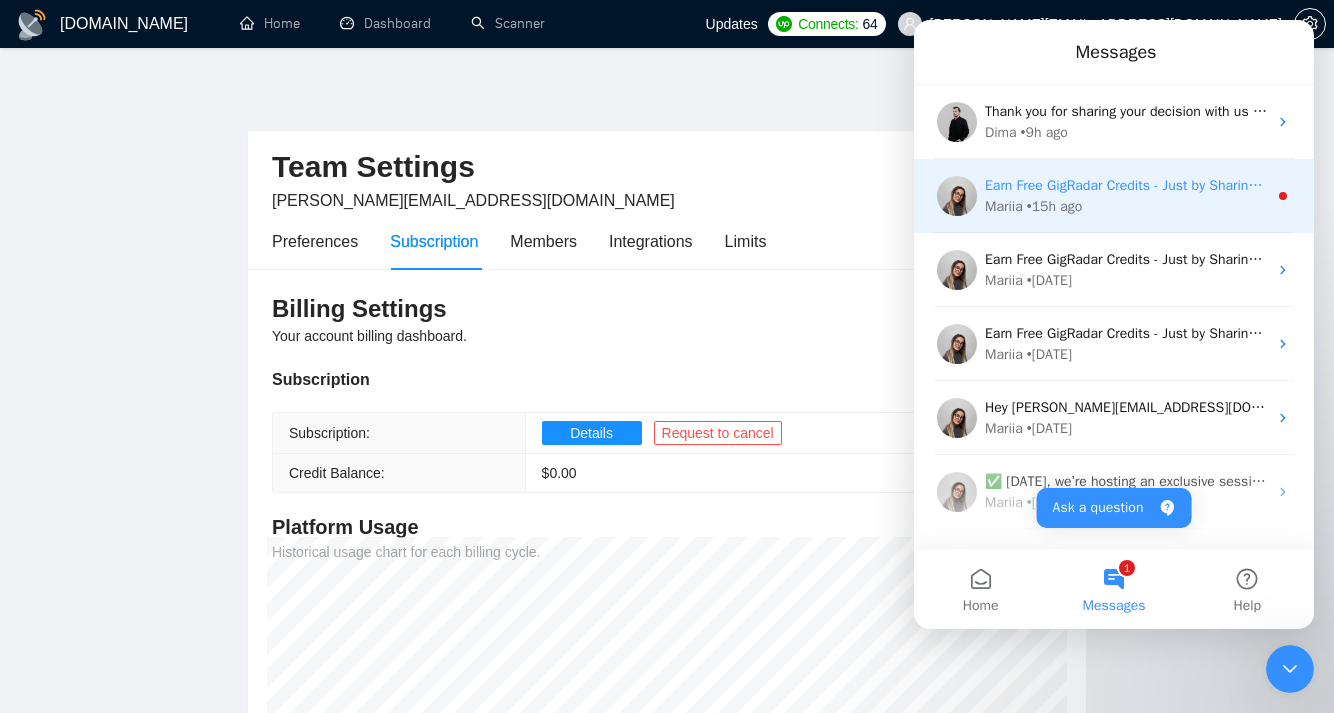 click on "Earn Free GigRadar Credits - Just by Sharing Your Story! 💬 Want more credits for sending proposals? It’s simple - share, inspire, and get rewarded! 🤫 Here’s how you can earn free credits: Introduce yourself in the #intros channel of the GigRadar Upwork Community and grab +20 credits for sending bids., Post your success story (closed projects, high LRR, etc.) in the #general channel and claim +50 credits for sending bids. Why? GigRadar is building a powerful network of freelancers and agencies. We want you to make valuable connections, showcase your wins, and inspire others while getting rewarded! 🚀 Not a member yet? Join our Slack community now 👉 Join Slack Community Claiming your credits is easy: Reply to this message with a screenshot of your post, and our Tech Support Team will instantly top up your credits! 💸" at bounding box center (3555, 185) 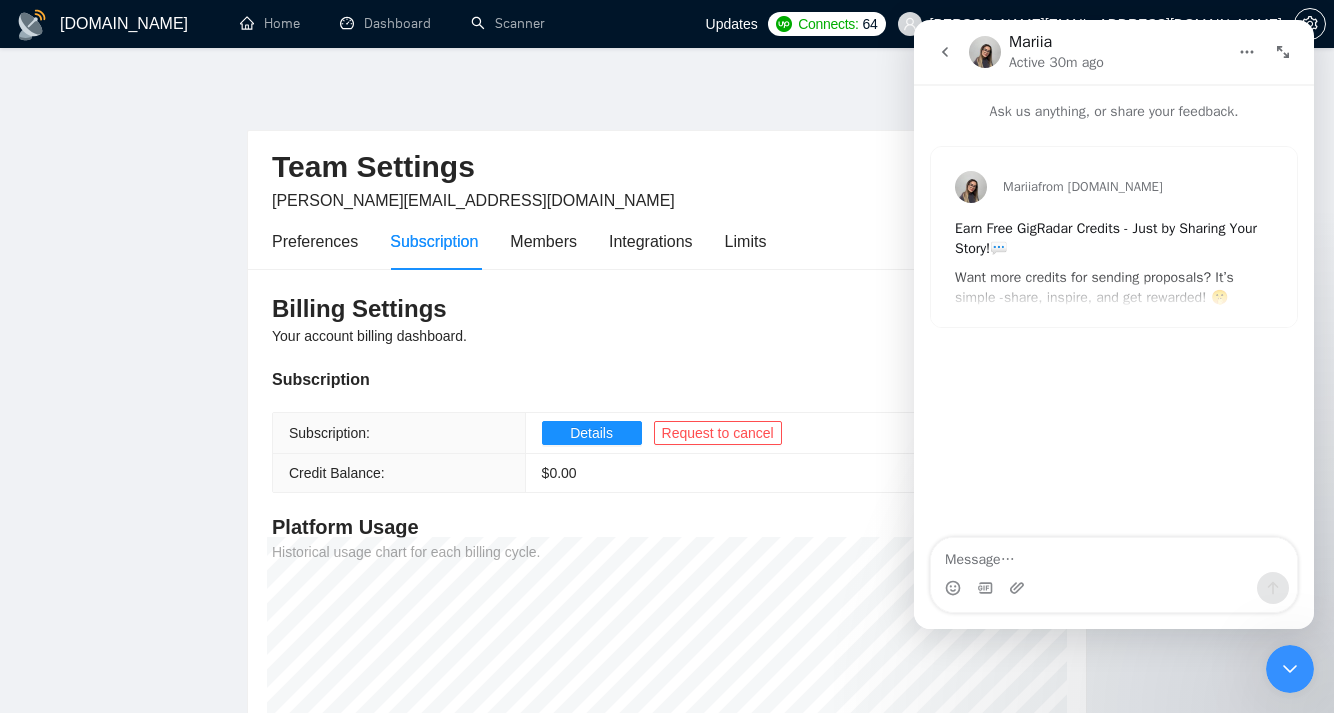 click 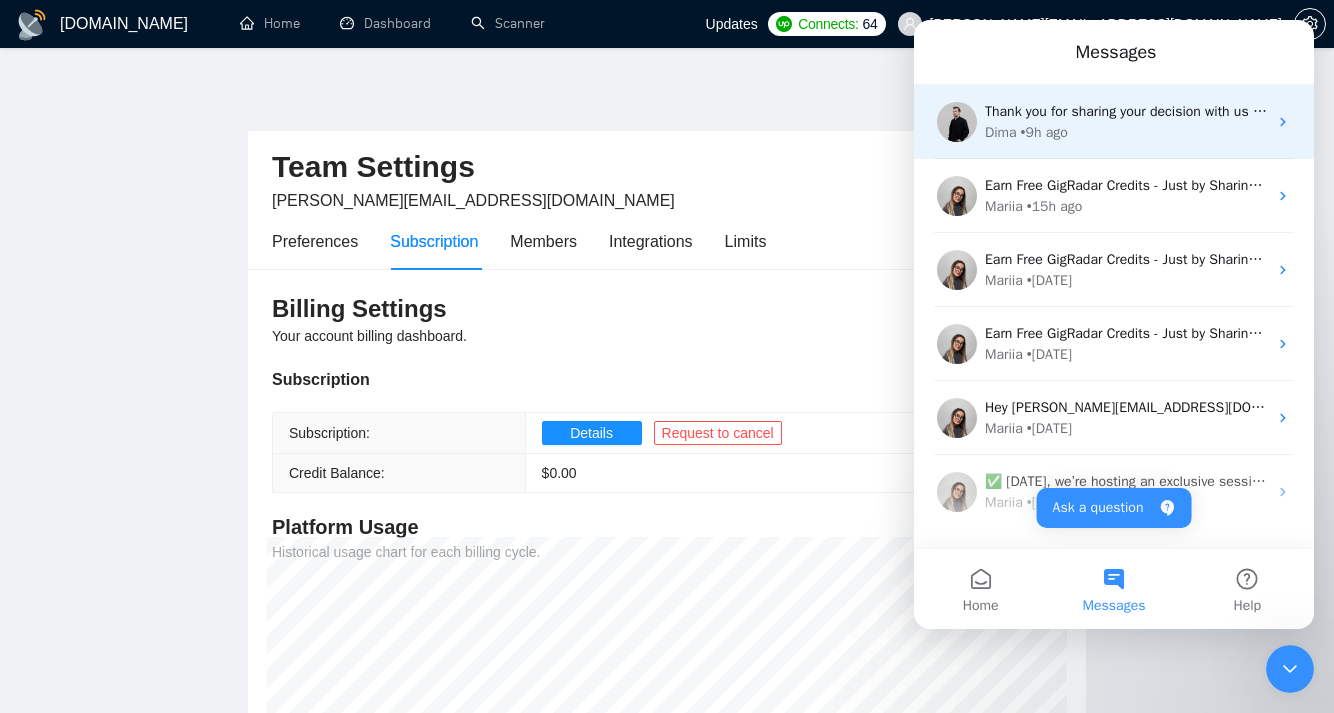 click on "Thank you for sharing your decision with us 🙏  Could you please let us know why you do not need our platform currently? 😥 Your feedback is valuable to us and helps to grow a lot 🙌 Dima •  9h ago" at bounding box center [1114, 122] 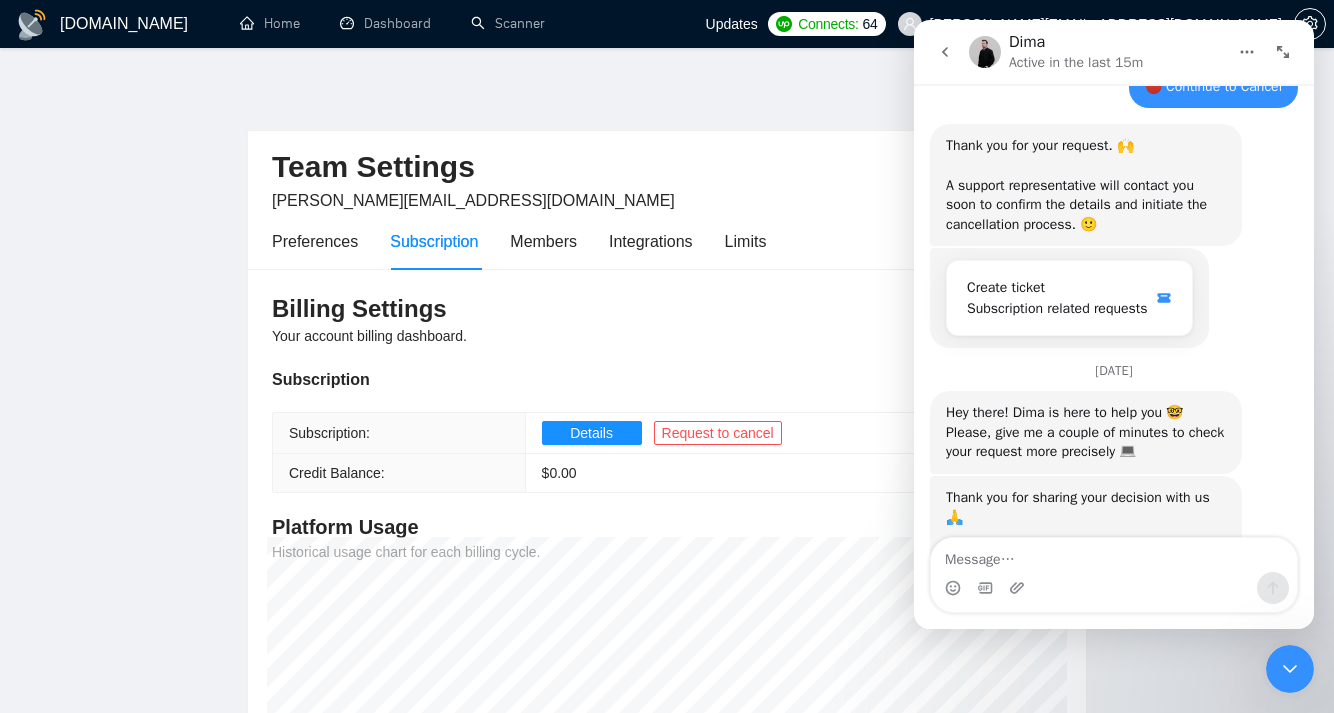 scroll, scrollTop: 1374, scrollLeft: 0, axis: vertical 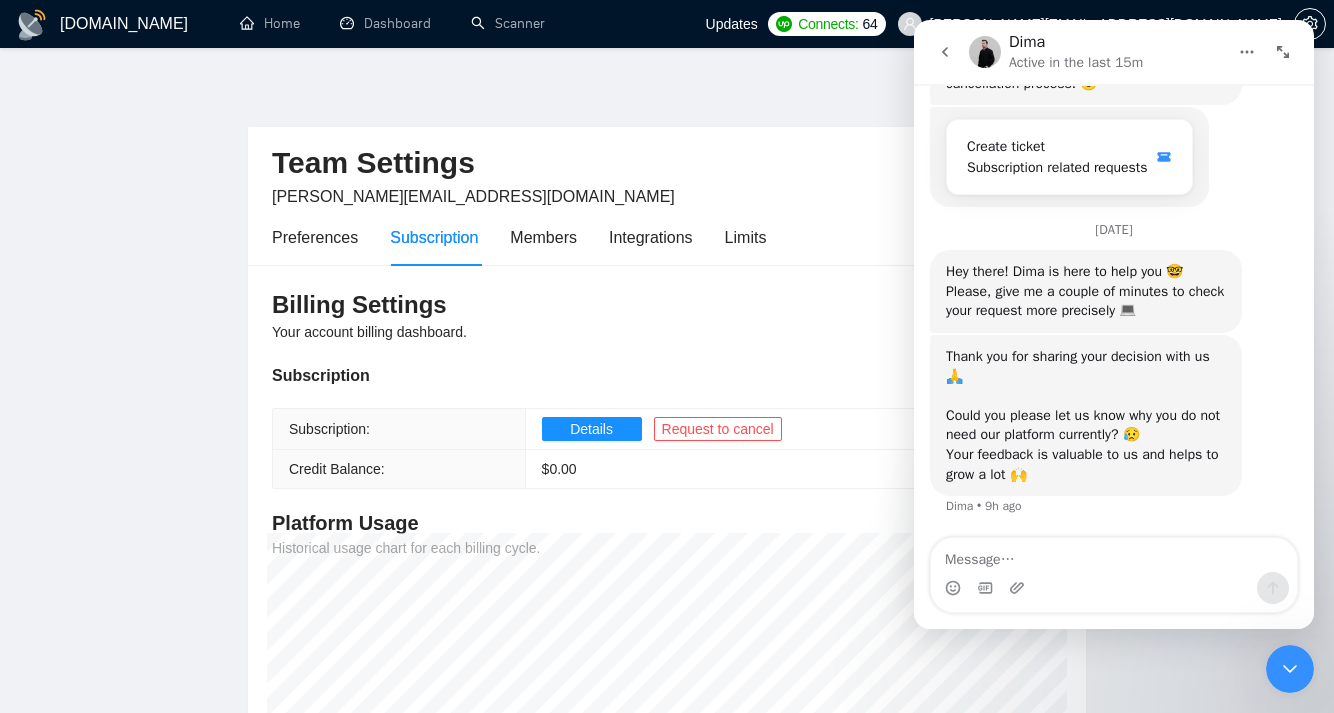 click at bounding box center (1114, 555) 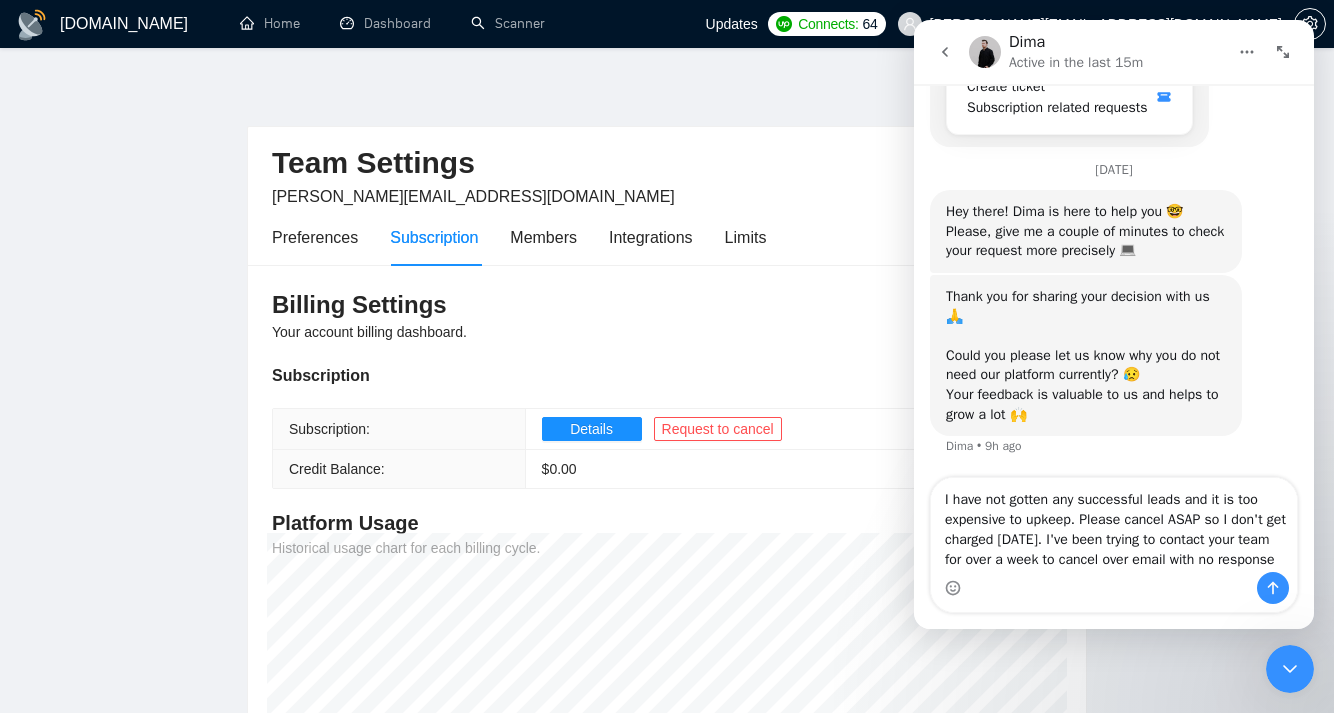 scroll, scrollTop: 1454, scrollLeft: 0, axis: vertical 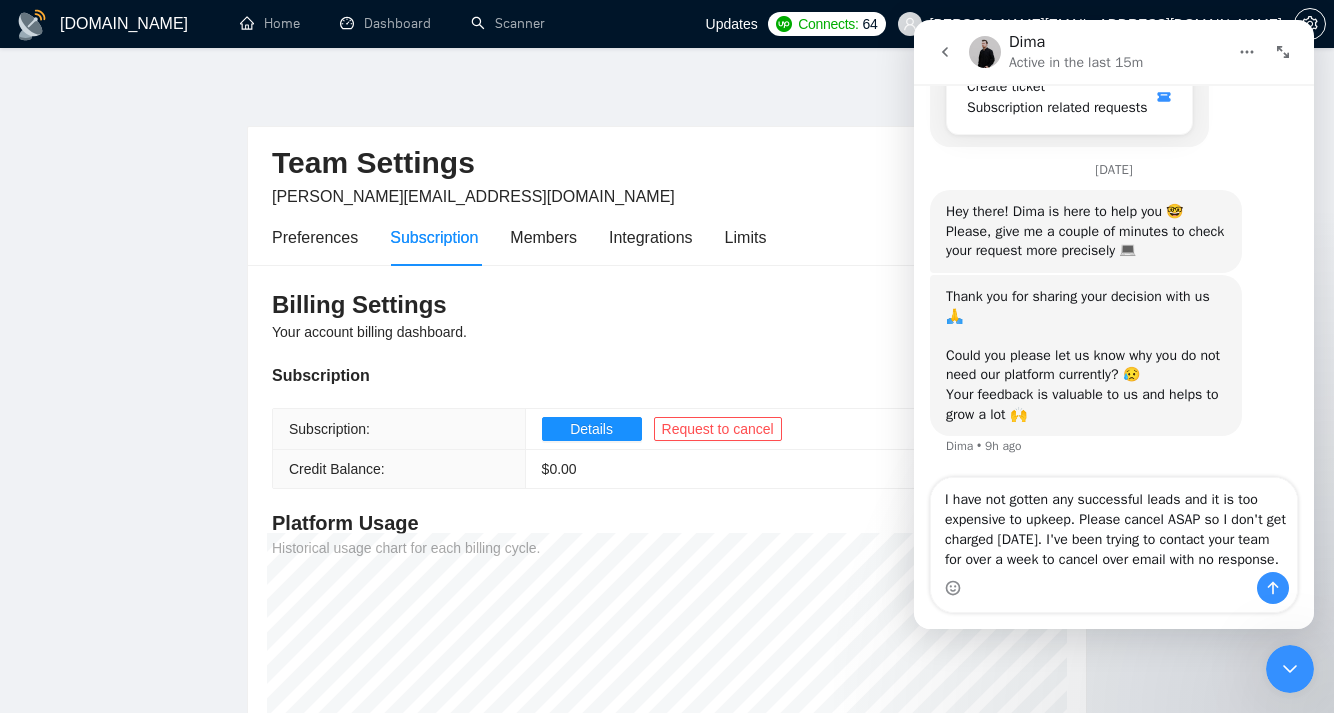 type on "I have not gotten any successful leads and it is too expensive to upkeep. Please cancel ASAP so I don't get charged [DATE]. I've been trying to contact your team for over a week to cancel over email with no response." 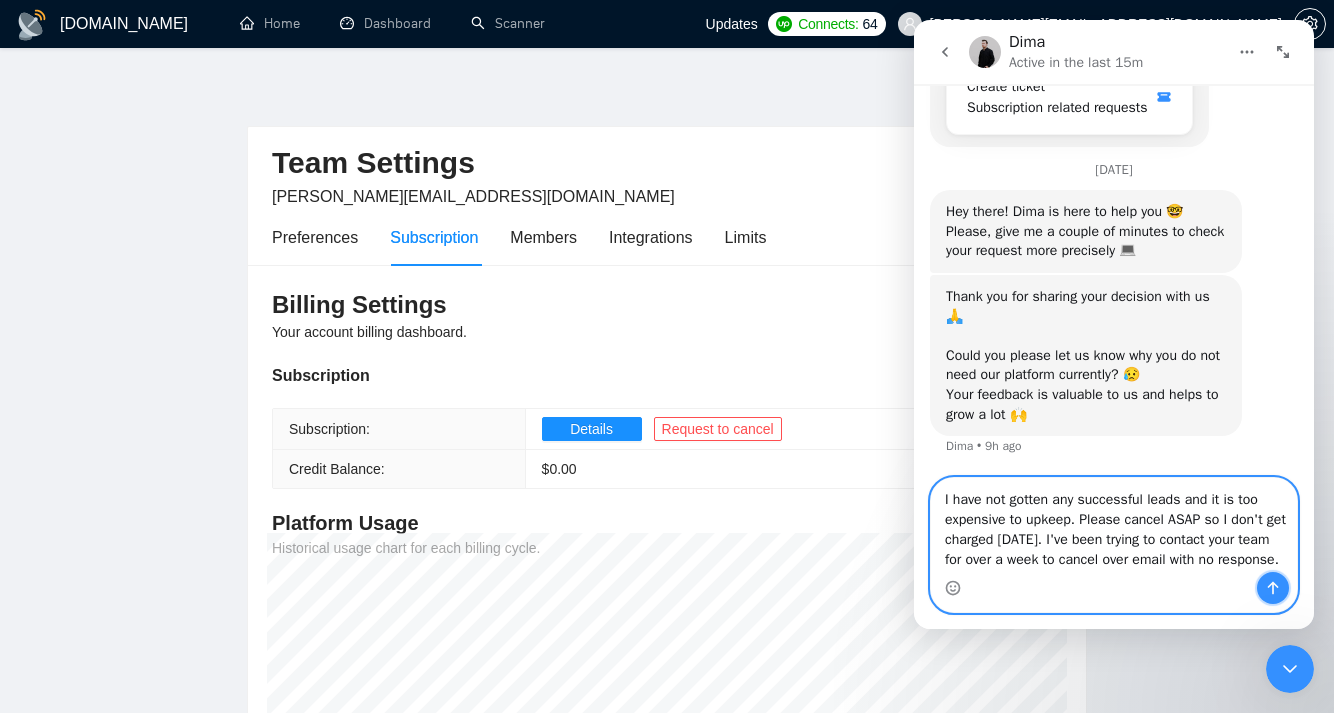 click 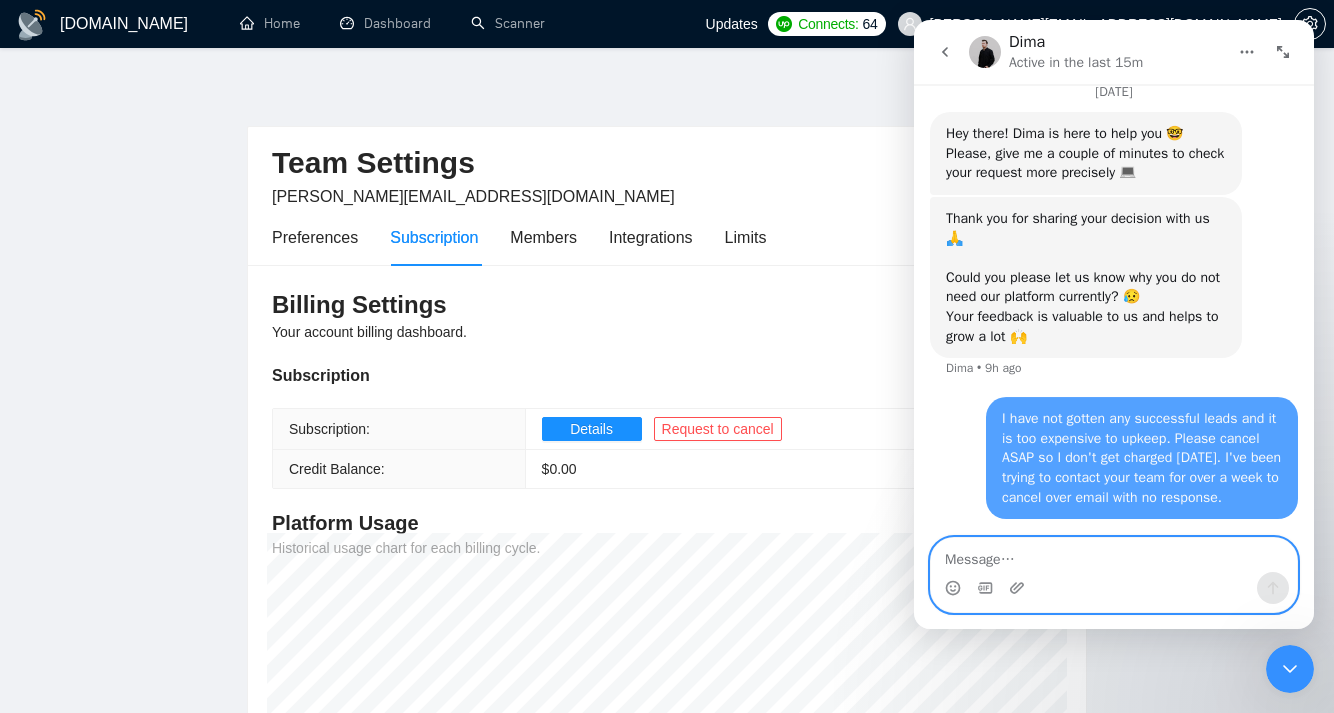 scroll, scrollTop: 1532, scrollLeft: 0, axis: vertical 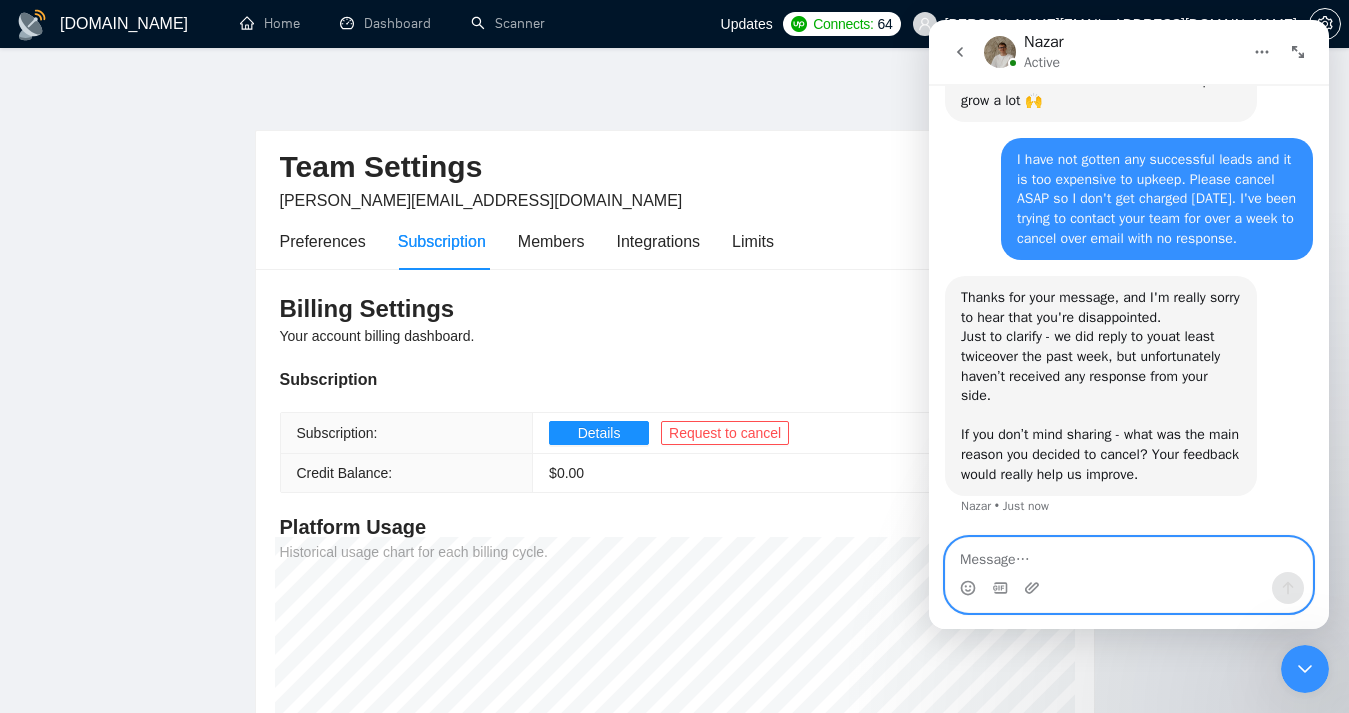 click at bounding box center [1129, 555] 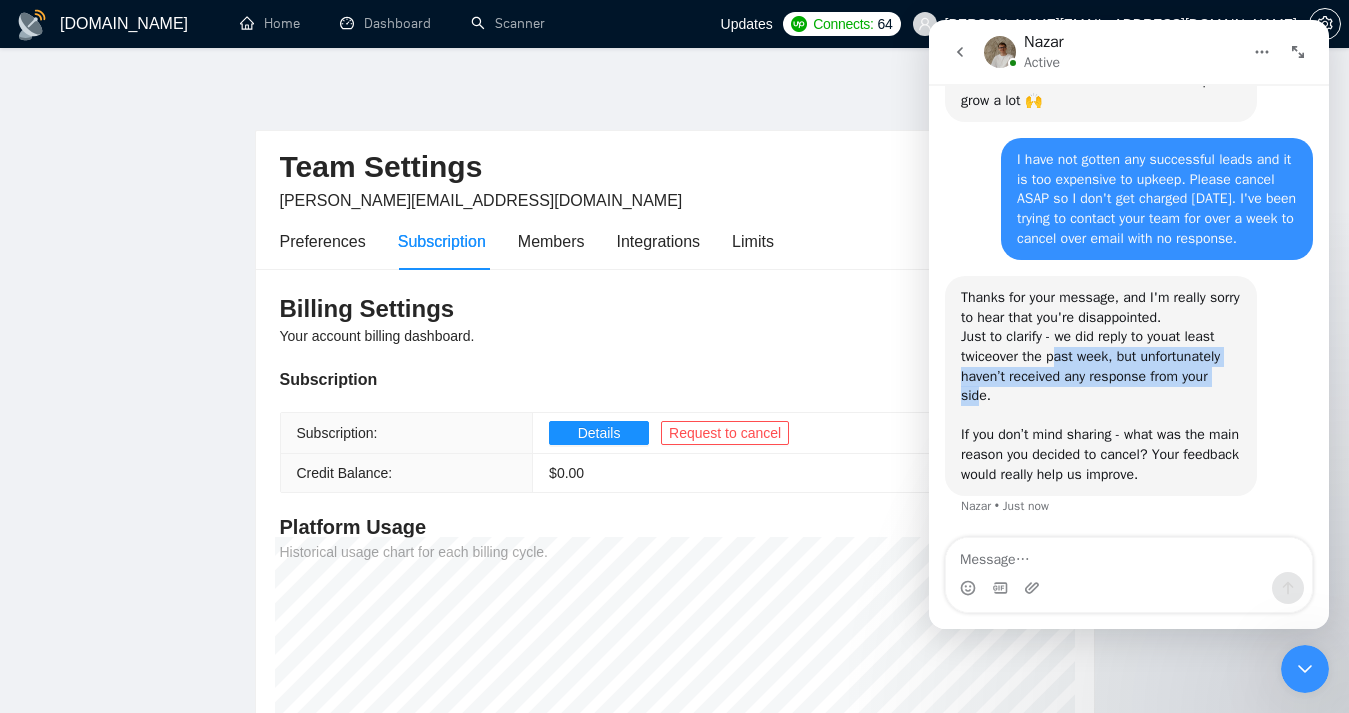 drag, startPoint x: 1102, startPoint y: 401, endPoint x: 1058, endPoint y: 349, distance: 68.117546 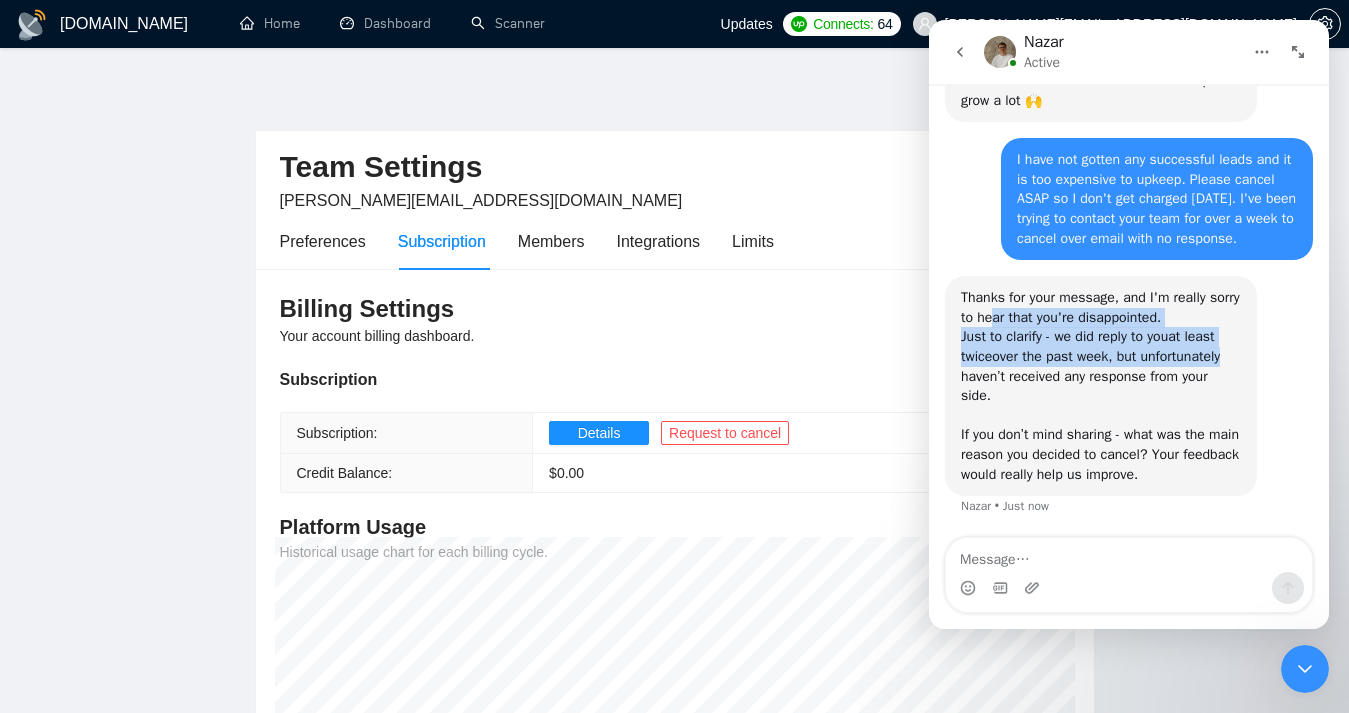 drag, startPoint x: 1034, startPoint y: 319, endPoint x: 1040, endPoint y: 378, distance: 59.3043 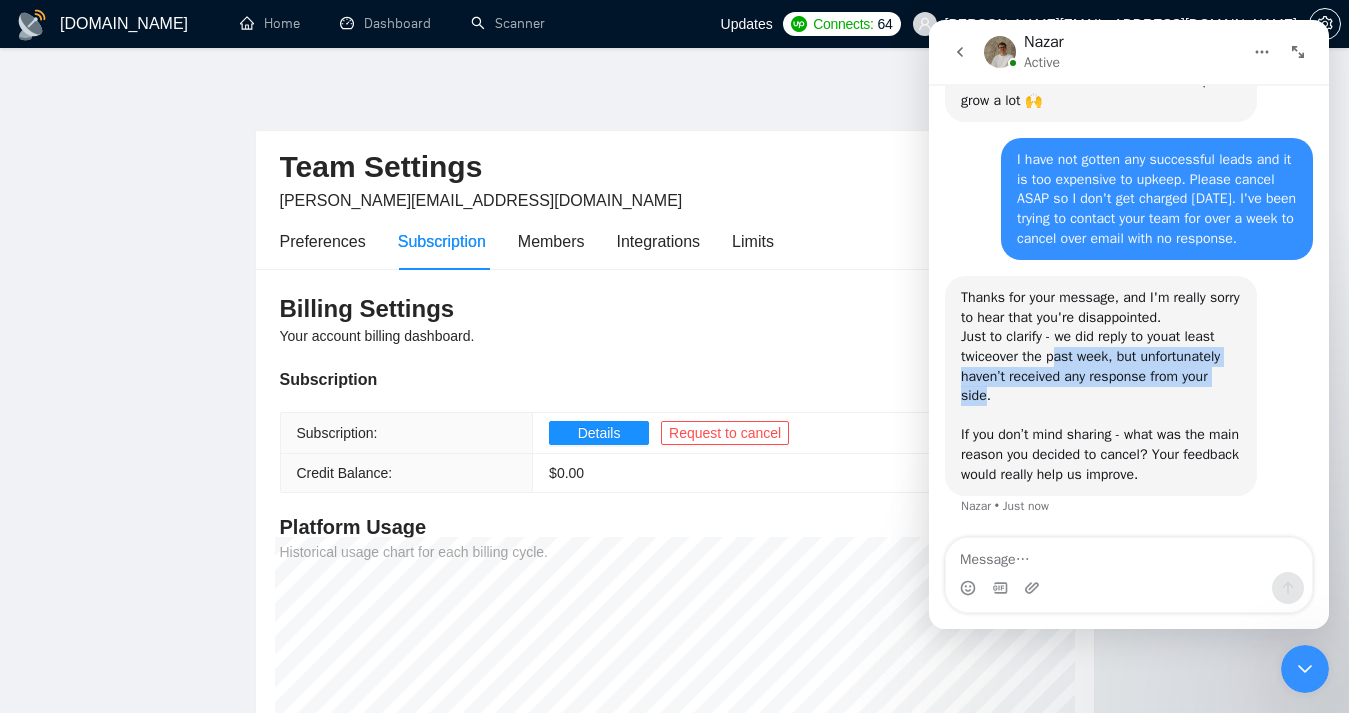 drag, startPoint x: 1109, startPoint y: 405, endPoint x: 1057, endPoint y: 353, distance: 73.53911 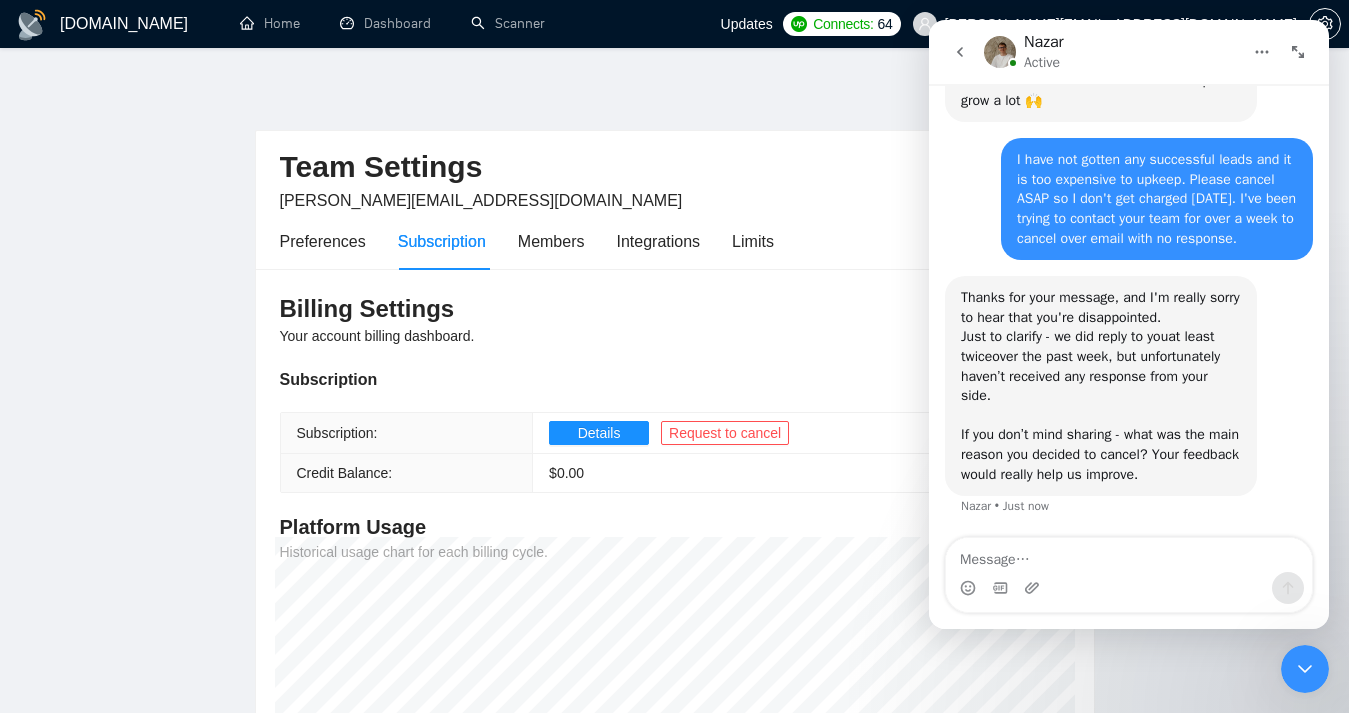 click on "Just to clarify - we did reply to you  at least twice  over the past week, but unfortunately haven’t received any response from your side. ​ ​If you don’t mind sharing - what was the main reason you decided to cancel? Your feedback would really help us improve." at bounding box center (1101, 405) 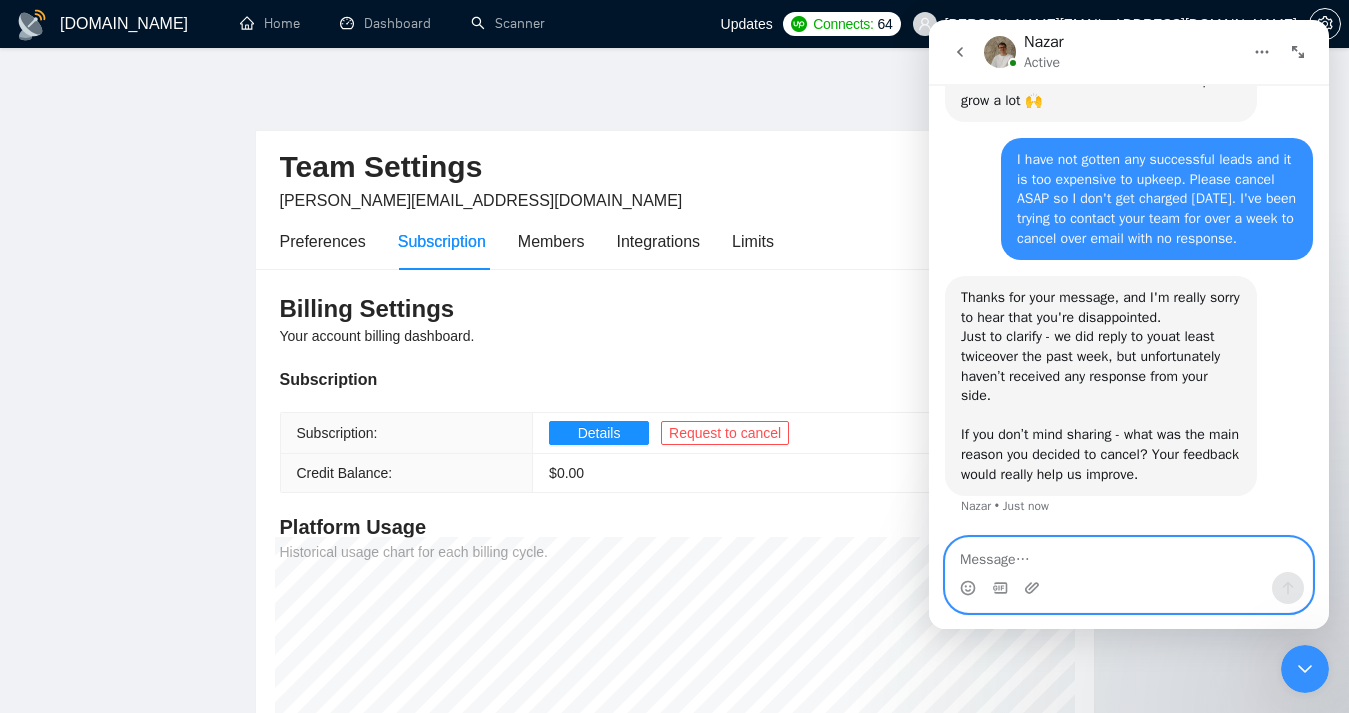 click at bounding box center [1129, 555] 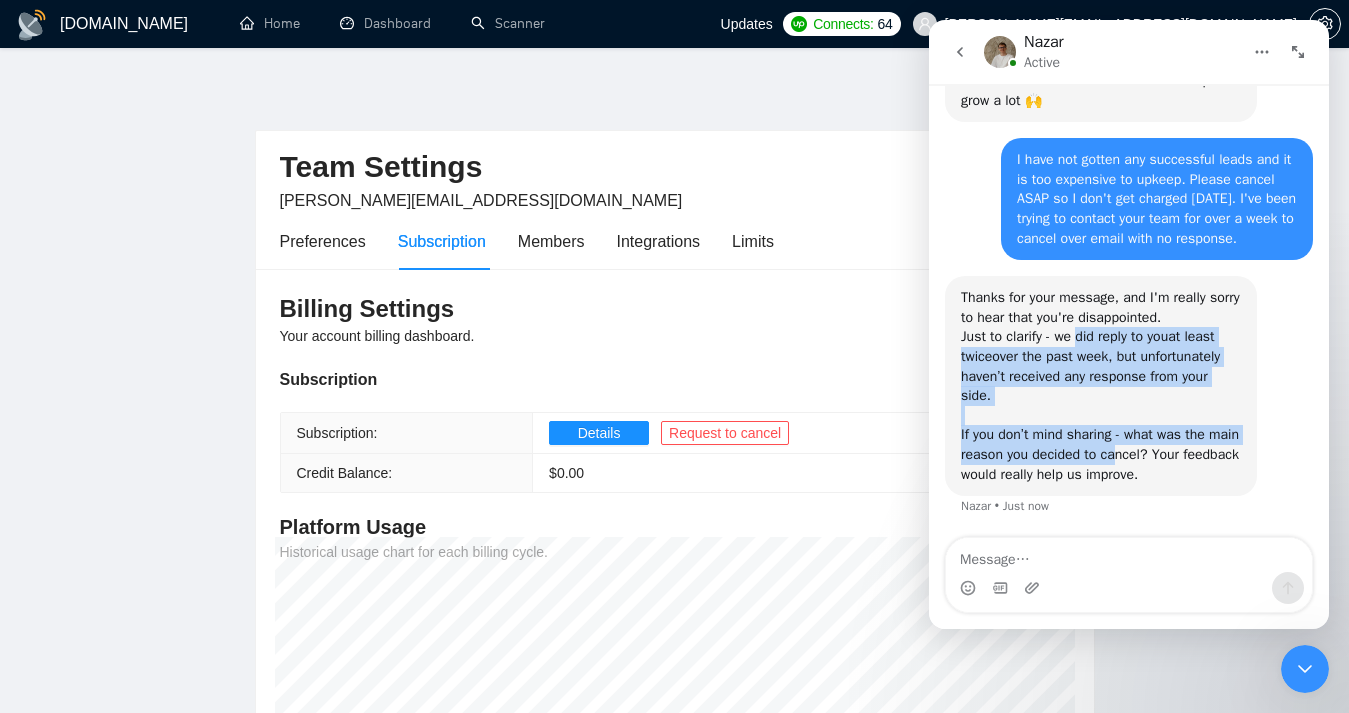 drag, startPoint x: 1111, startPoint y: 383, endPoint x: 1084, endPoint y: 342, distance: 49.09175 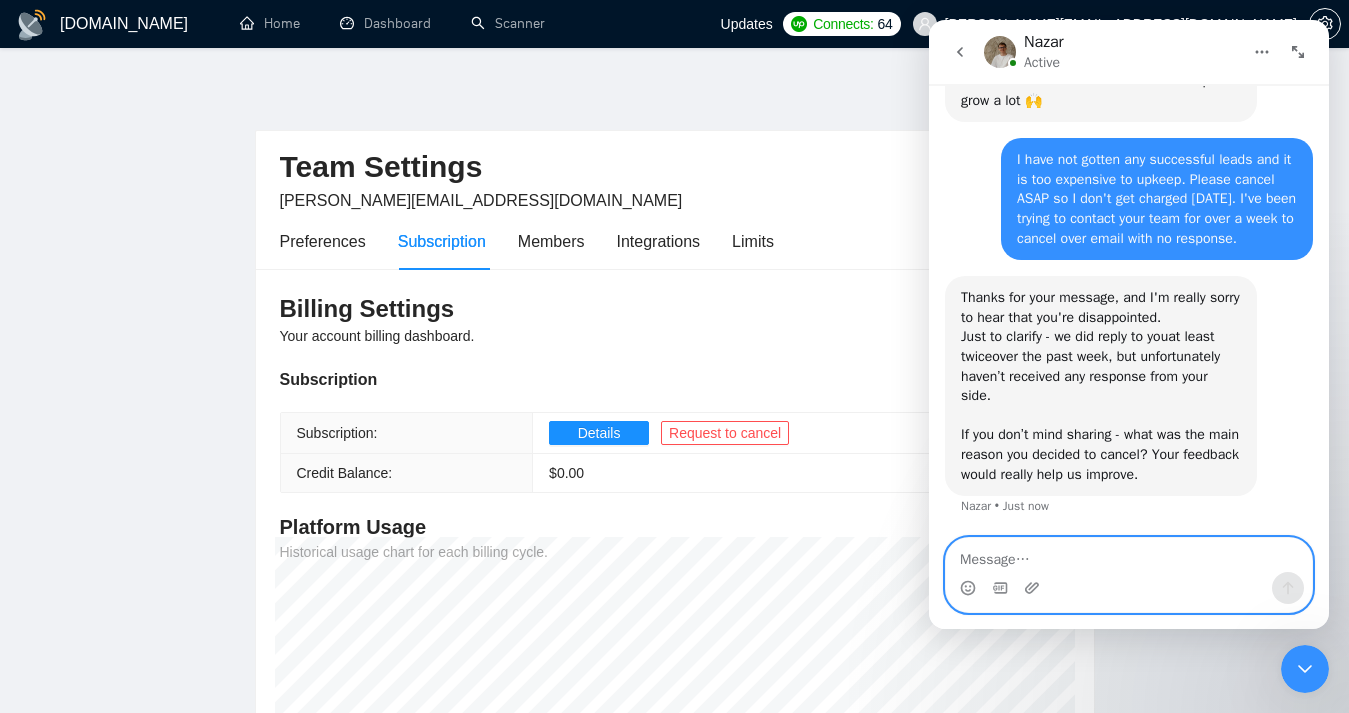 click at bounding box center [1129, 555] 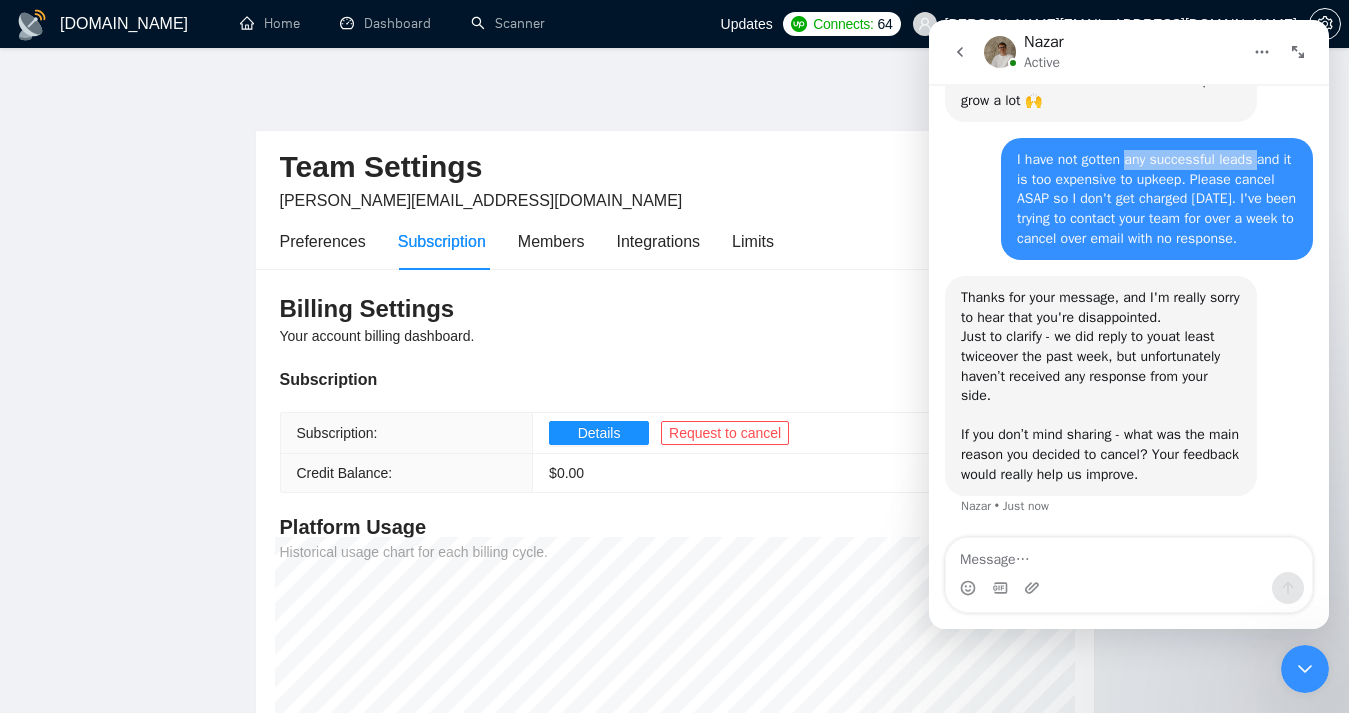 drag, startPoint x: 1263, startPoint y: 143, endPoint x: 1128, endPoint y: 148, distance: 135.09256 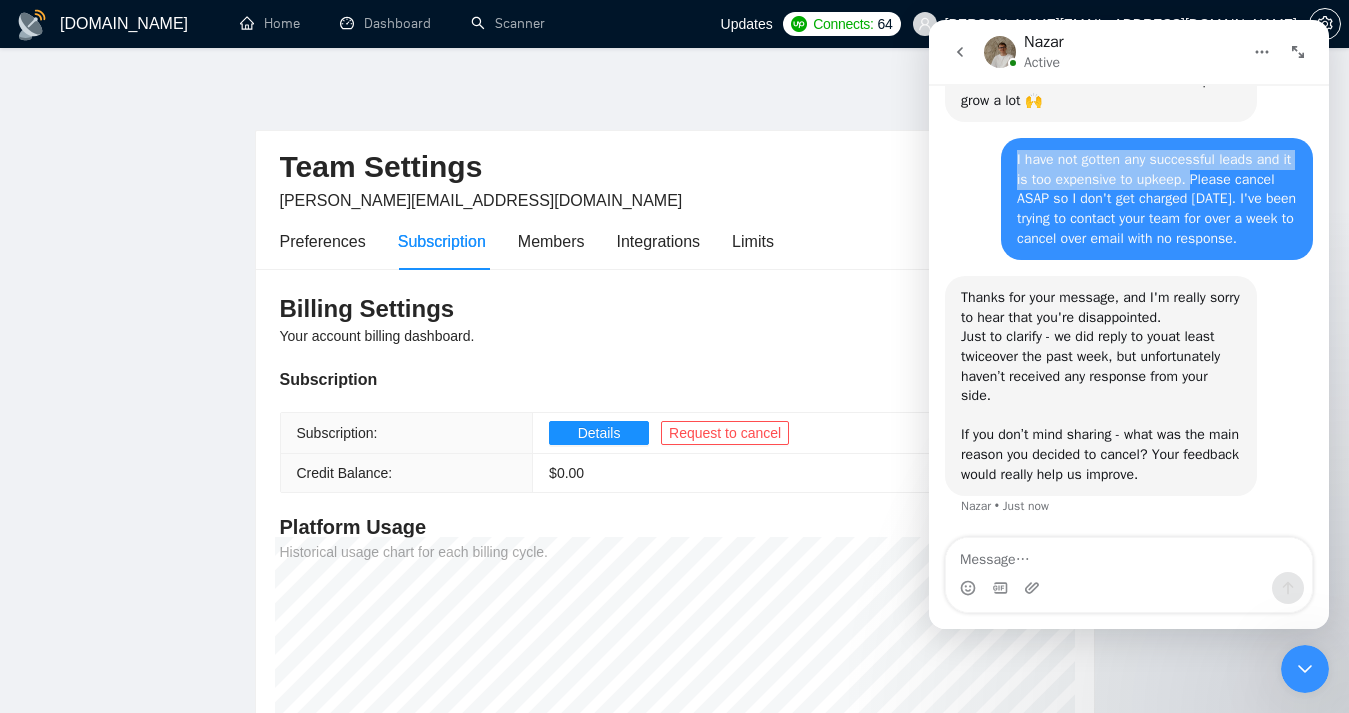 drag, startPoint x: 1207, startPoint y: 165, endPoint x: 997, endPoint y: 133, distance: 212.4241 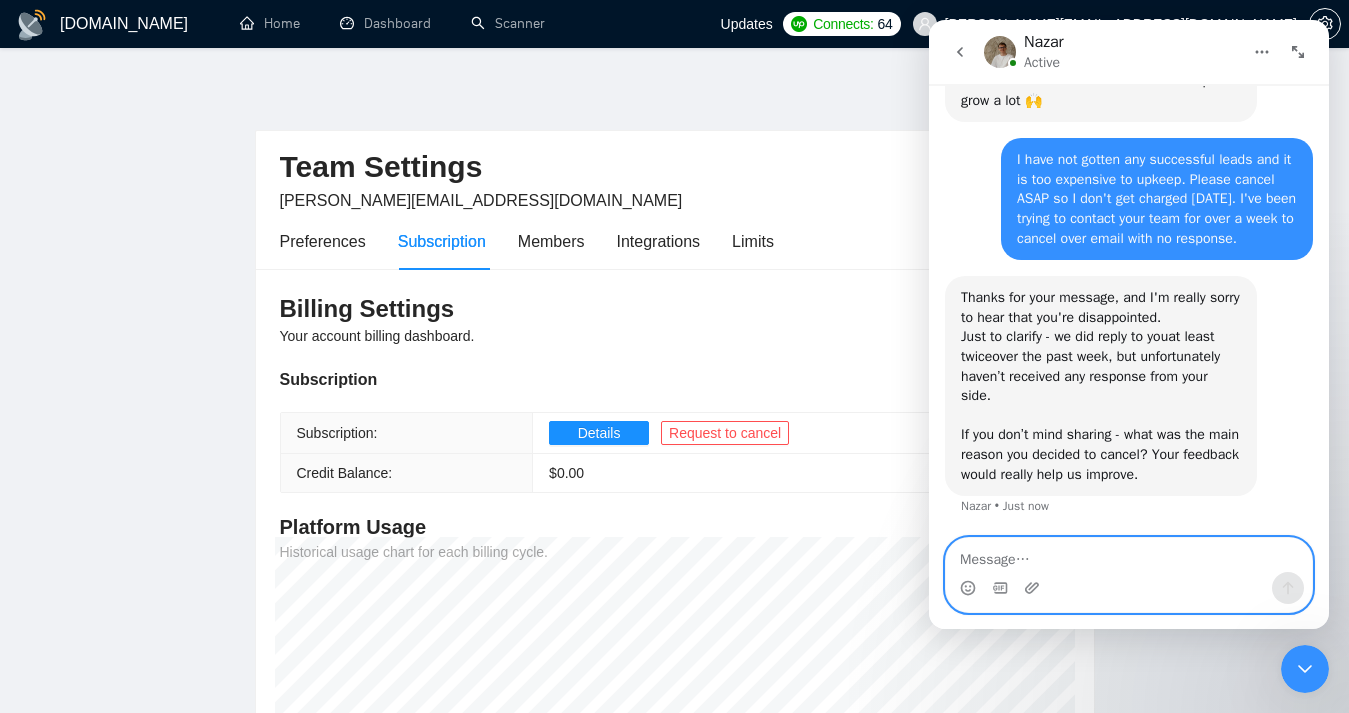 click at bounding box center [1129, 555] 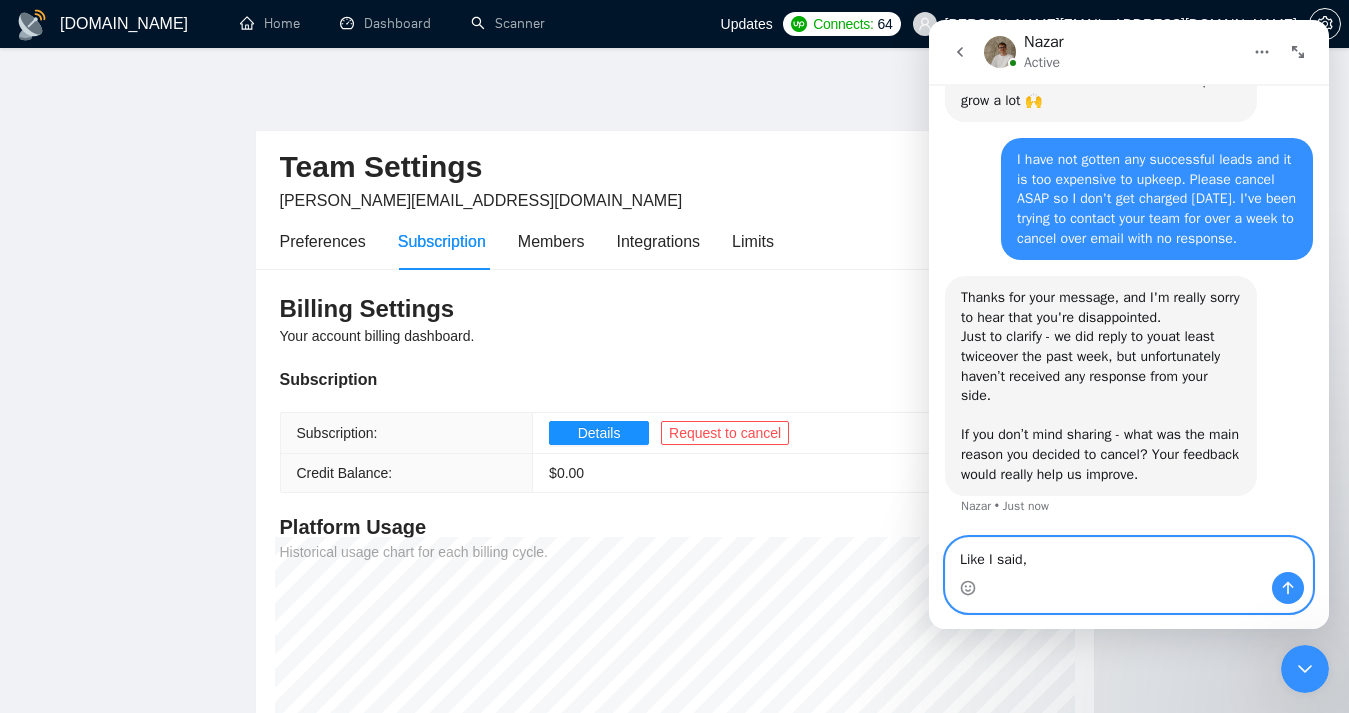 paste on "I have not gotten any successful leads and it is too expensive to upkeep." 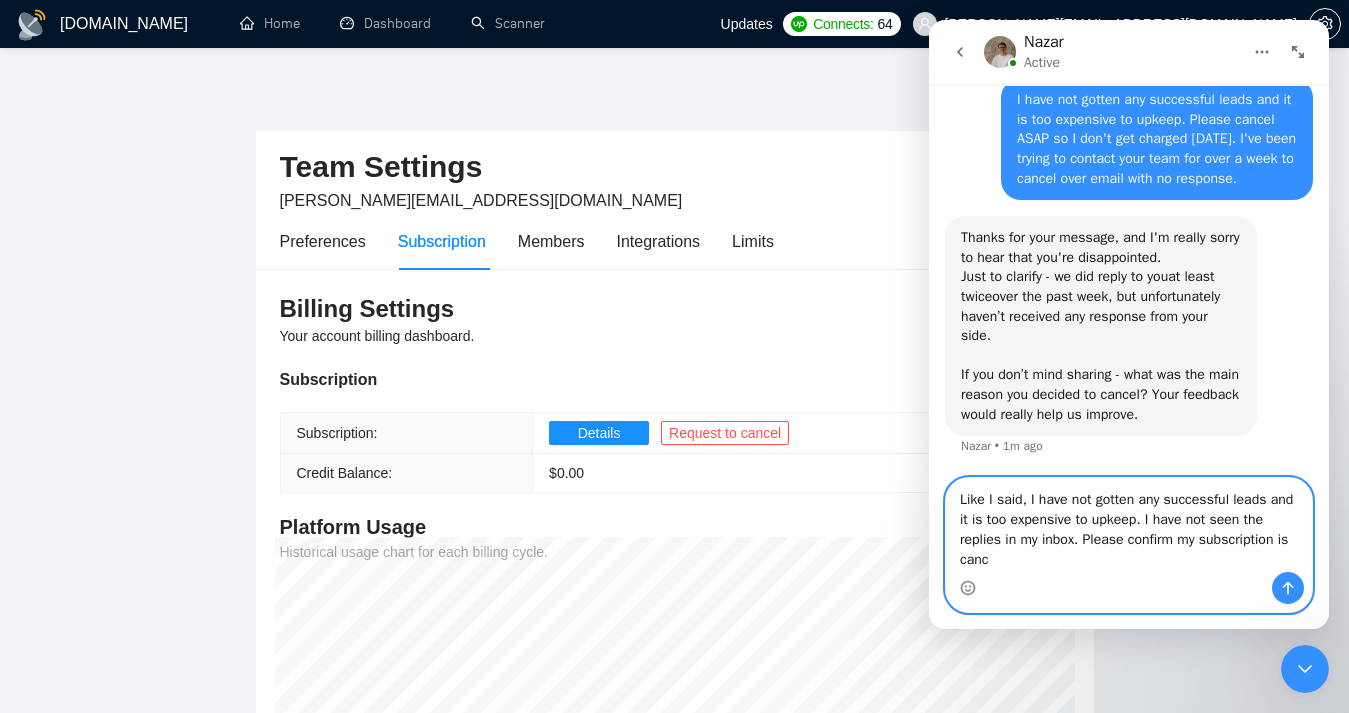 scroll, scrollTop: 1828, scrollLeft: 0, axis: vertical 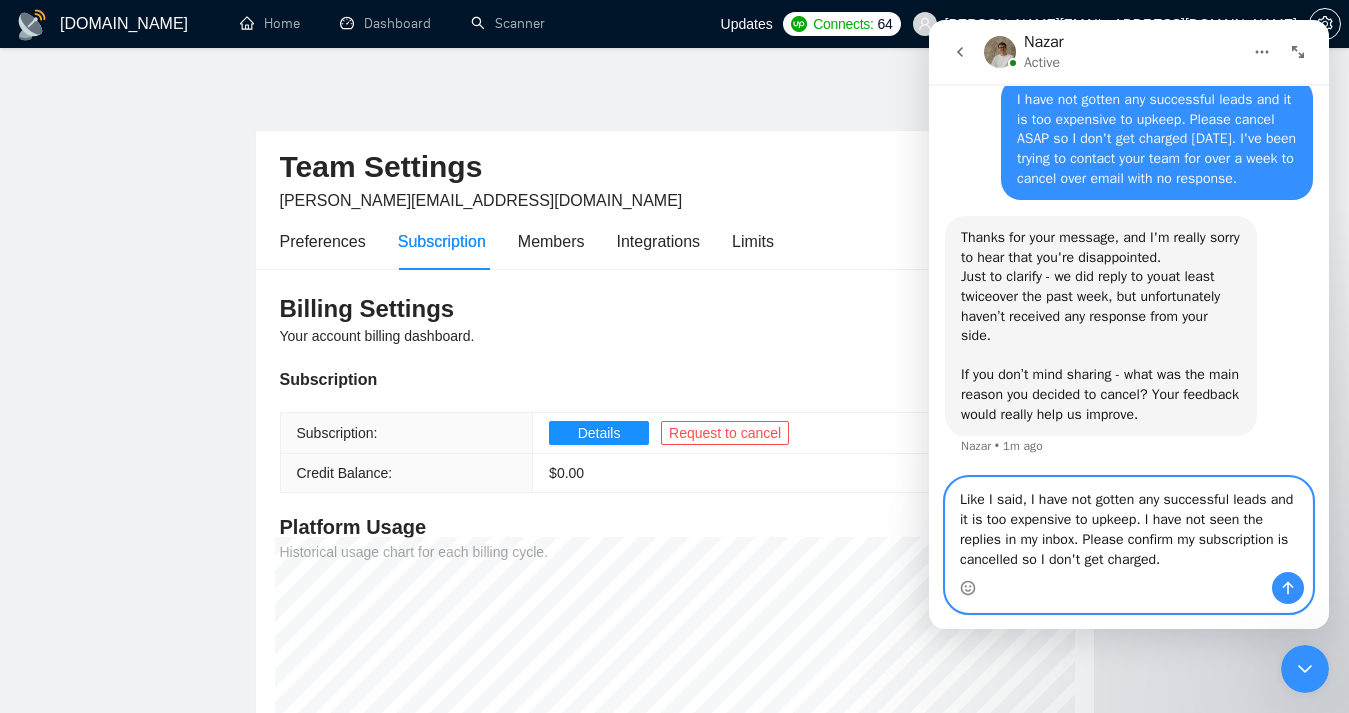 type on "Like I said, I have not gotten any successful leads and it is too expensive to upkeep. I have not seen the replies in my inbox. Please confirm my subscription is cancelled so I don't get charged." 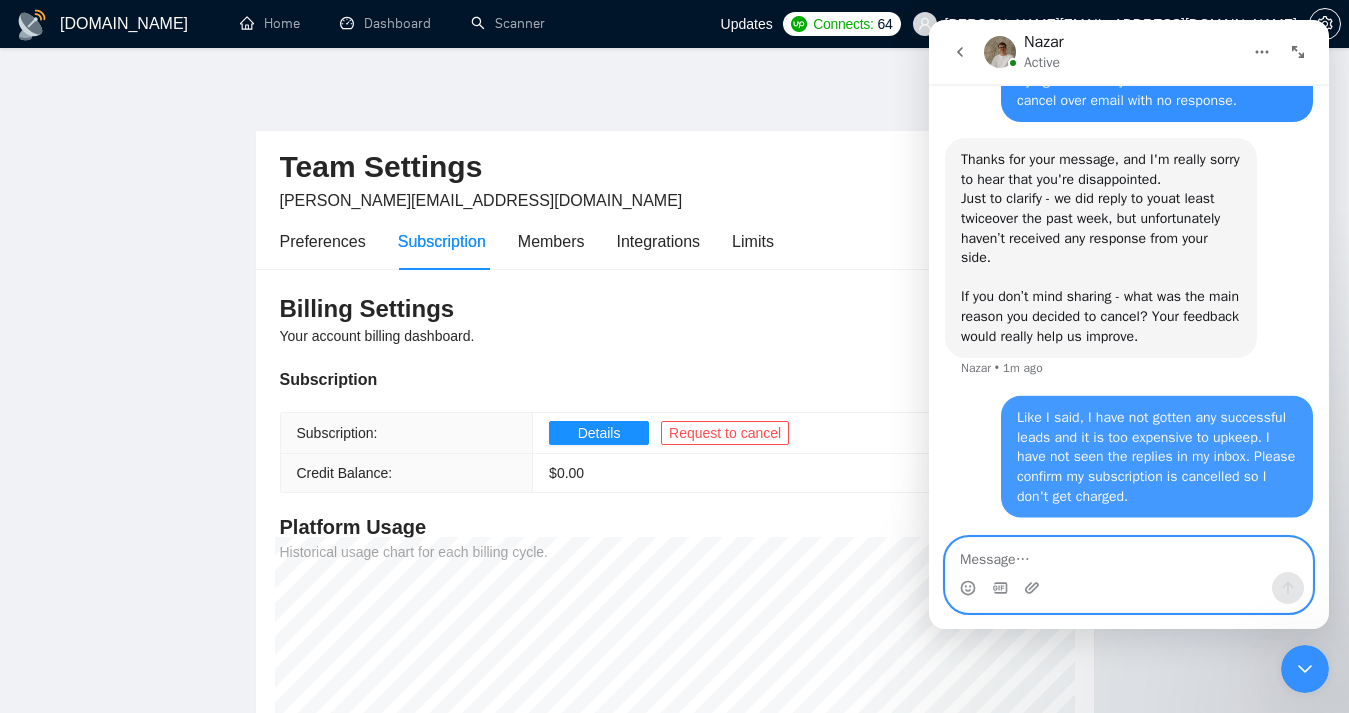 scroll, scrollTop: 1906, scrollLeft: 0, axis: vertical 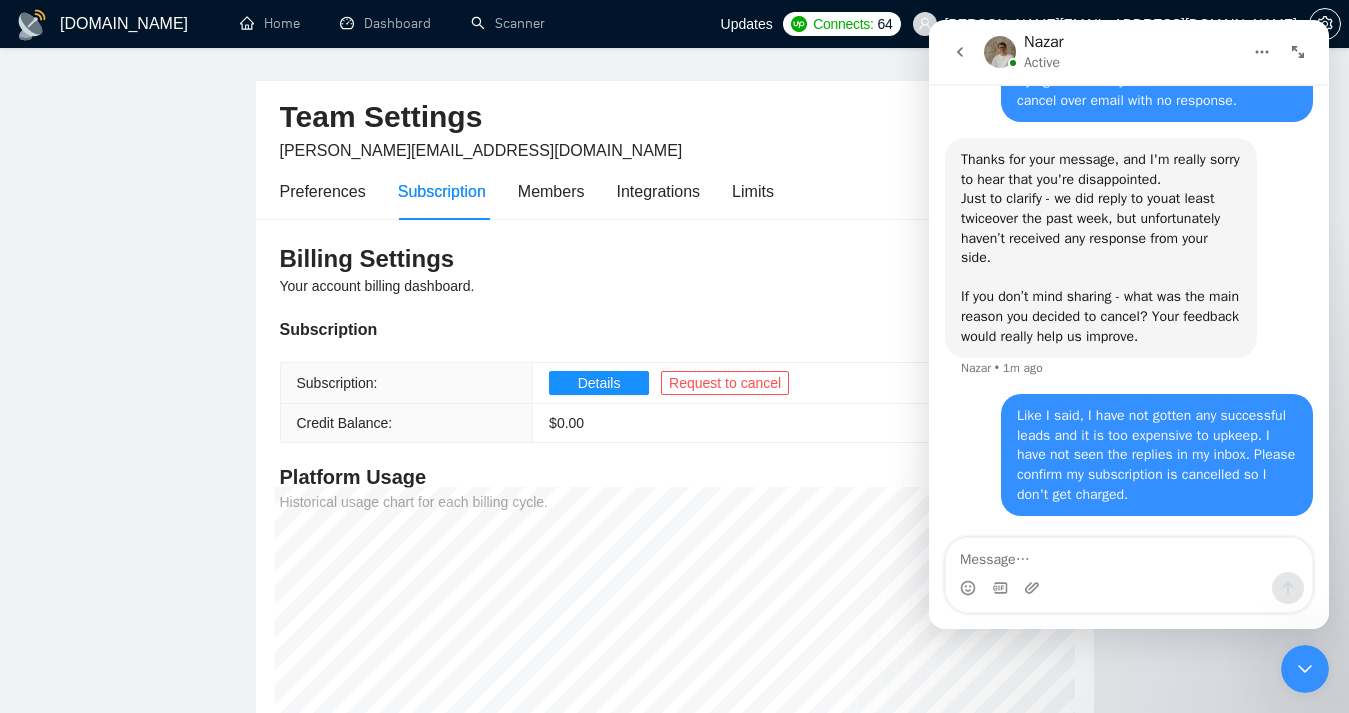 click on "Team Settings" at bounding box center [675, 117] 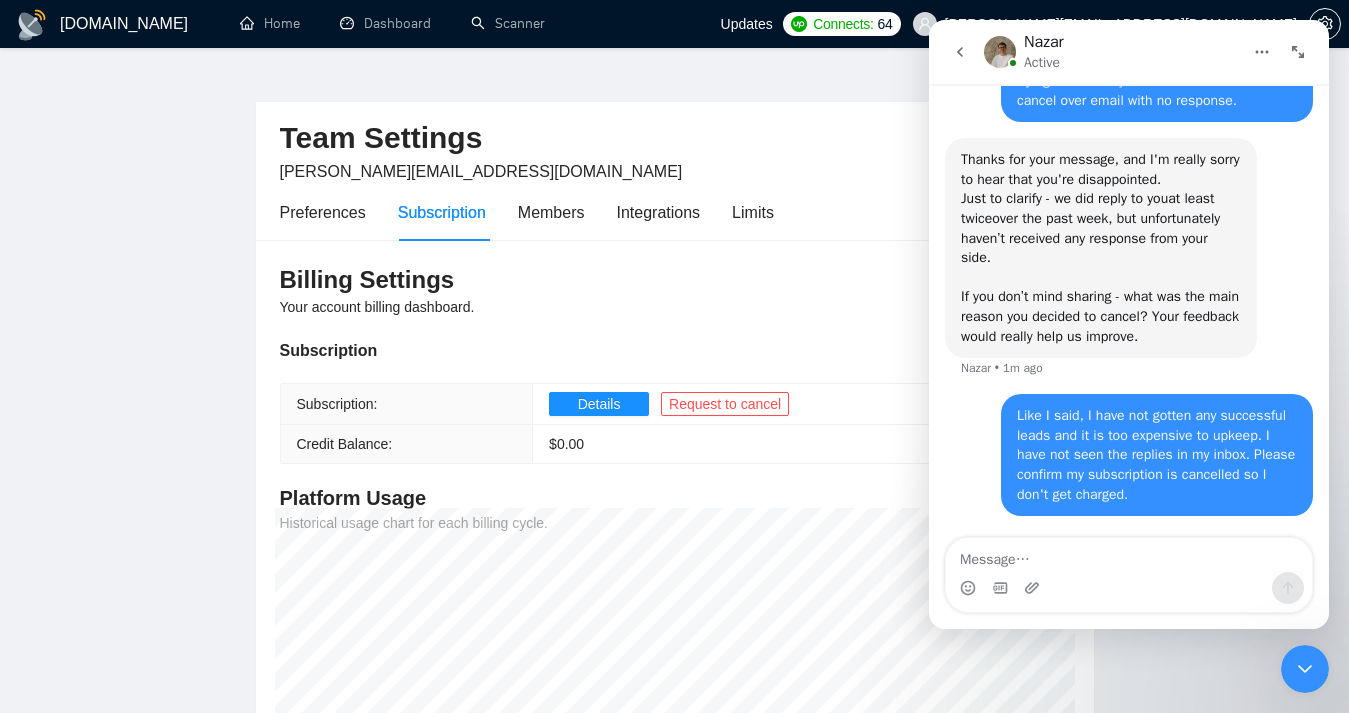scroll, scrollTop: 0, scrollLeft: 0, axis: both 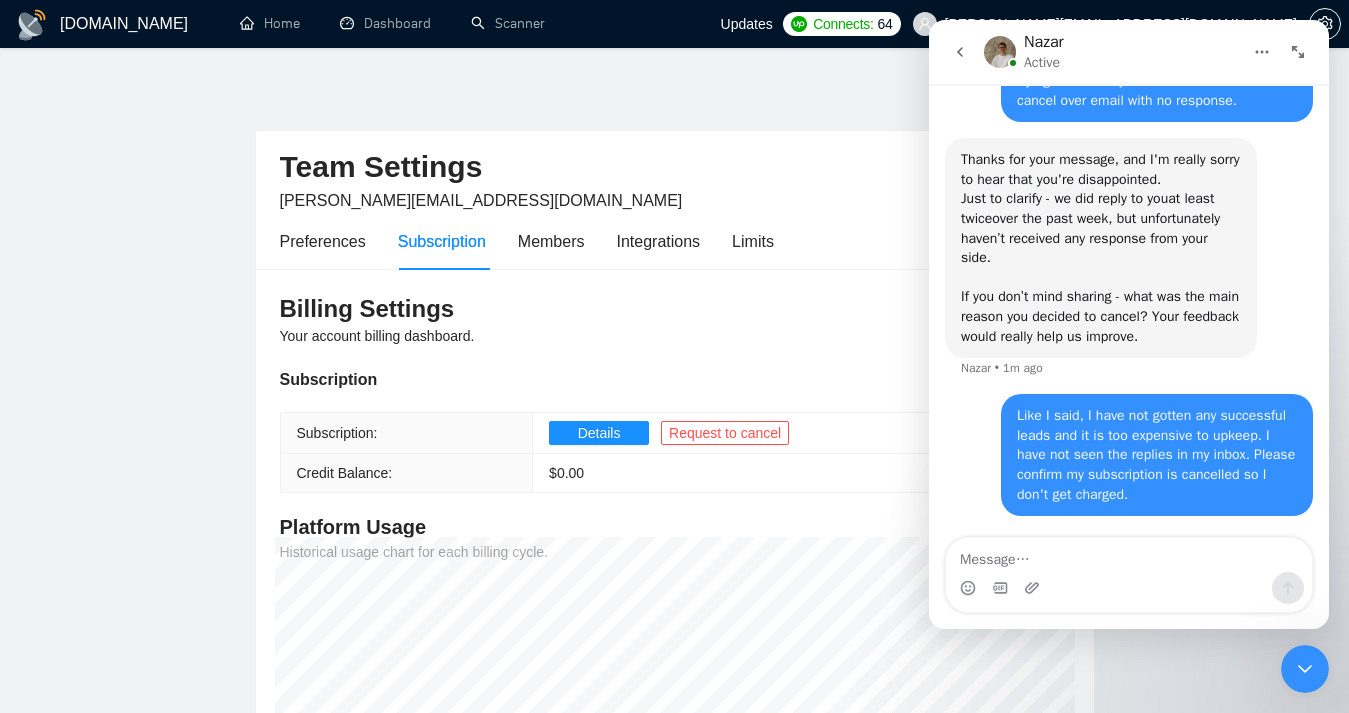 click on "Team Settings [PERSON_NAME][EMAIL_ADDRESS][DOMAIN_NAME] Preferences Subscription Members Integrations Limits Billing Settings Your account billing dashboard. Subscription Subscription:   Details Request to cancel Credit Balance: $ 0.00 Platform Usage Historical usage chart for each billing cycle.   [DATE] - [DATE]
Charged 88.00 credits
Limit 1410.00 credits" at bounding box center [674, 484] 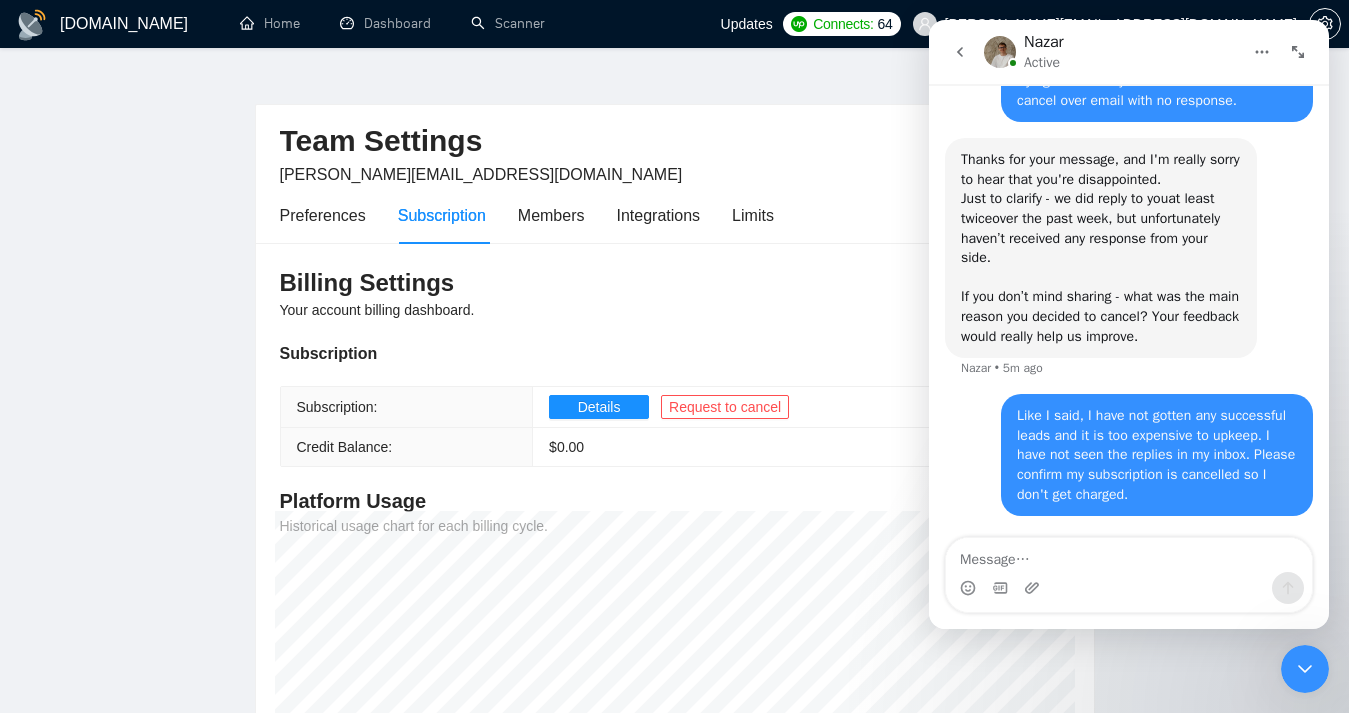 scroll, scrollTop: 27, scrollLeft: 0, axis: vertical 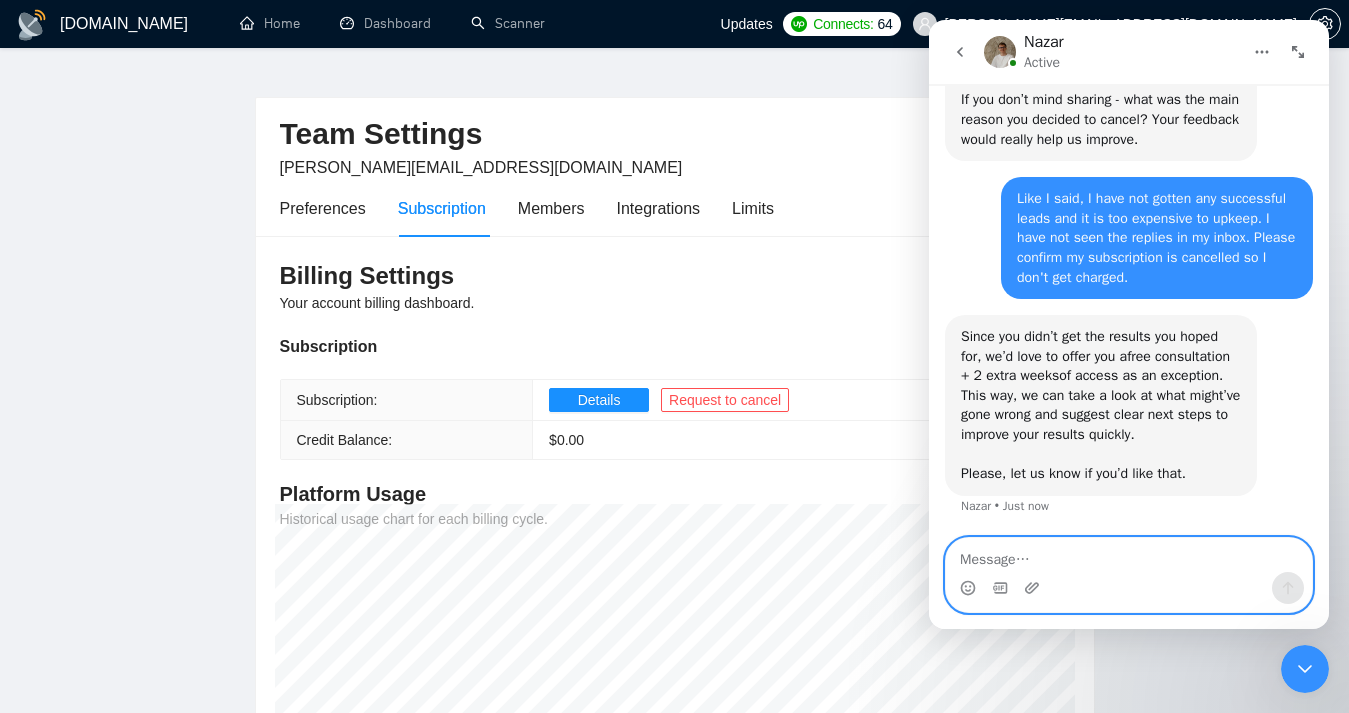click at bounding box center (1129, 555) 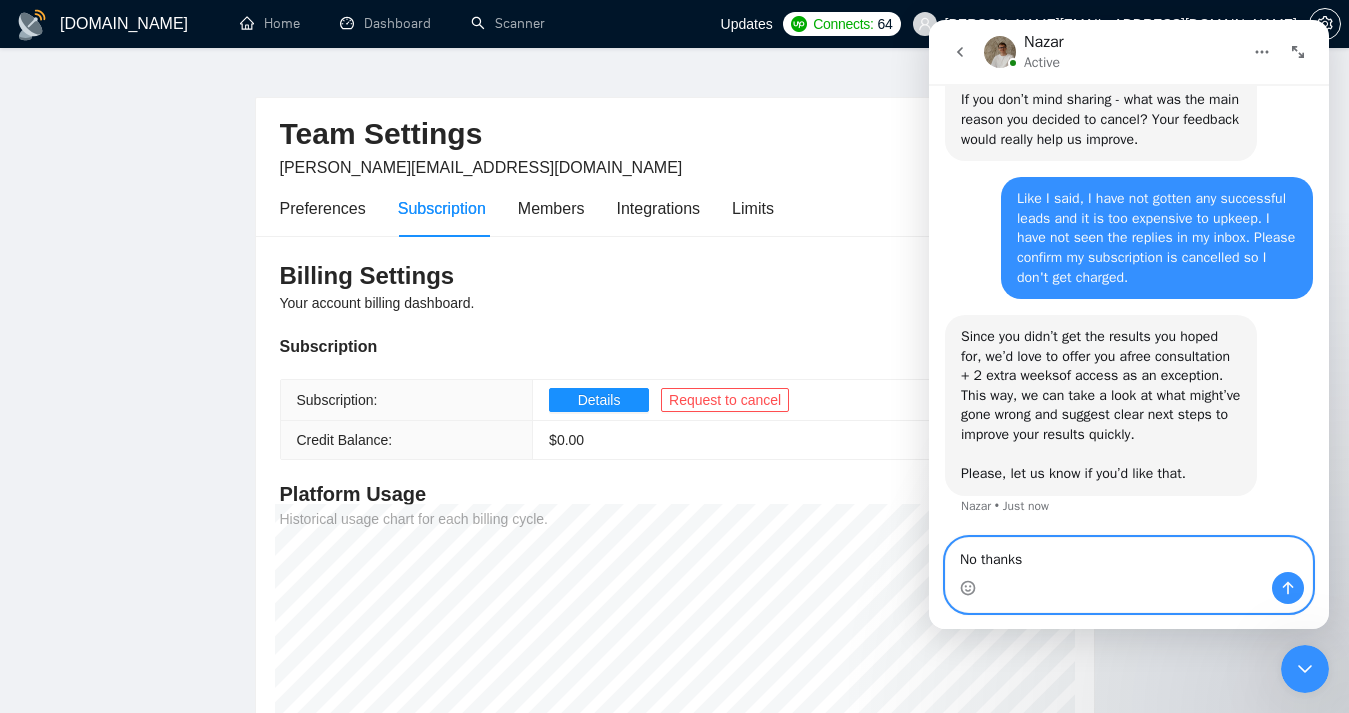 type on "No thanks." 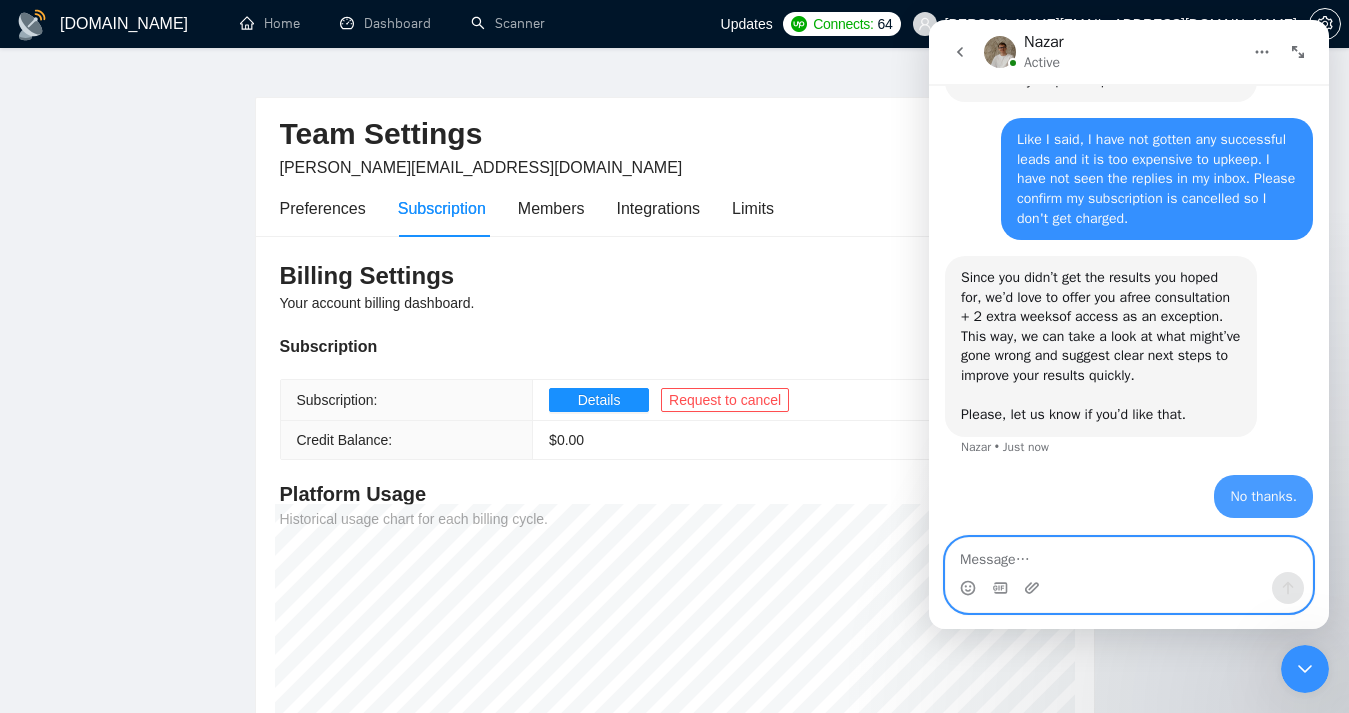 scroll, scrollTop: 2182, scrollLeft: 0, axis: vertical 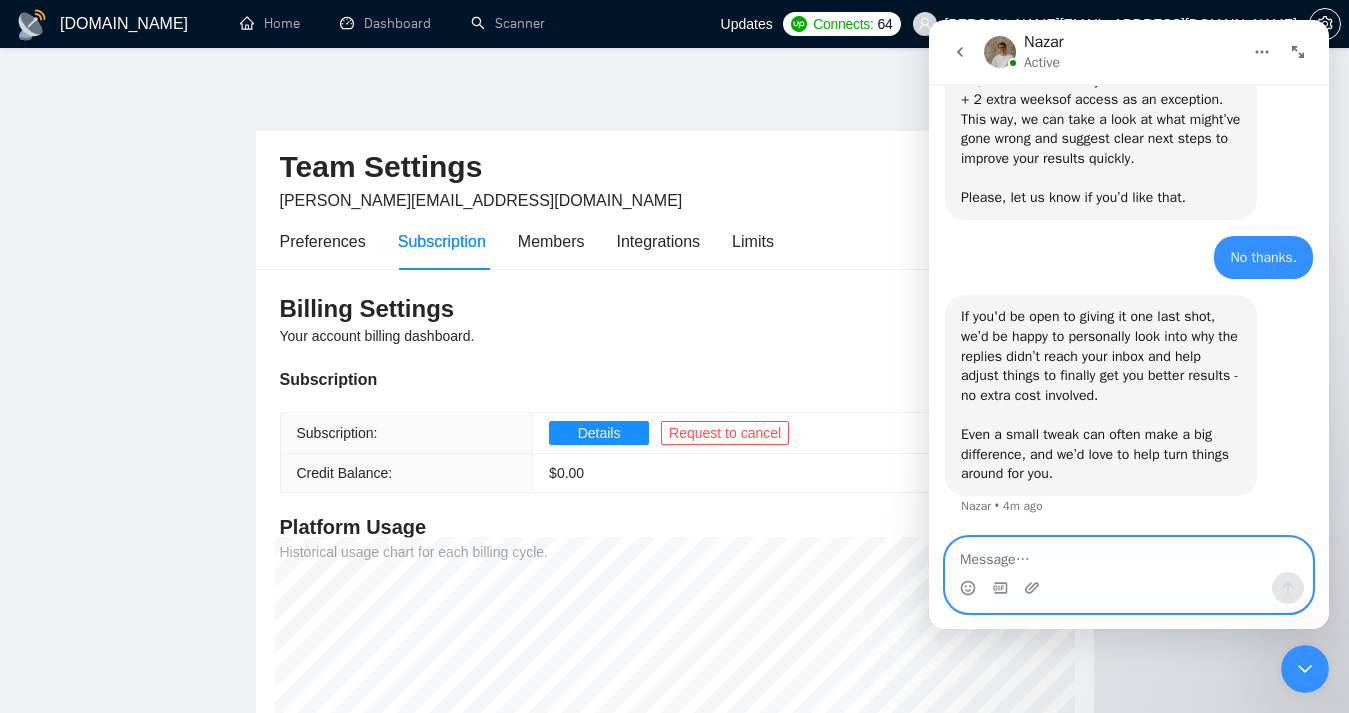 click at bounding box center (1129, 555) 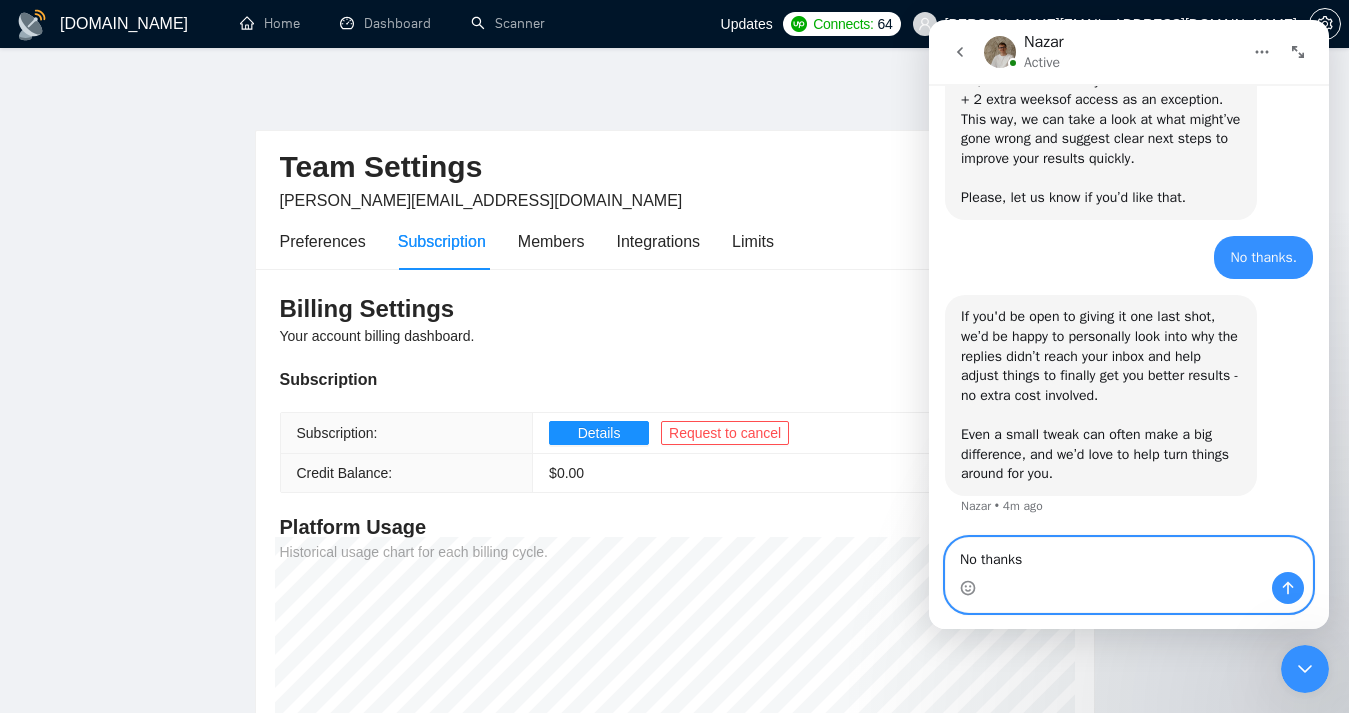 type on "No thanks." 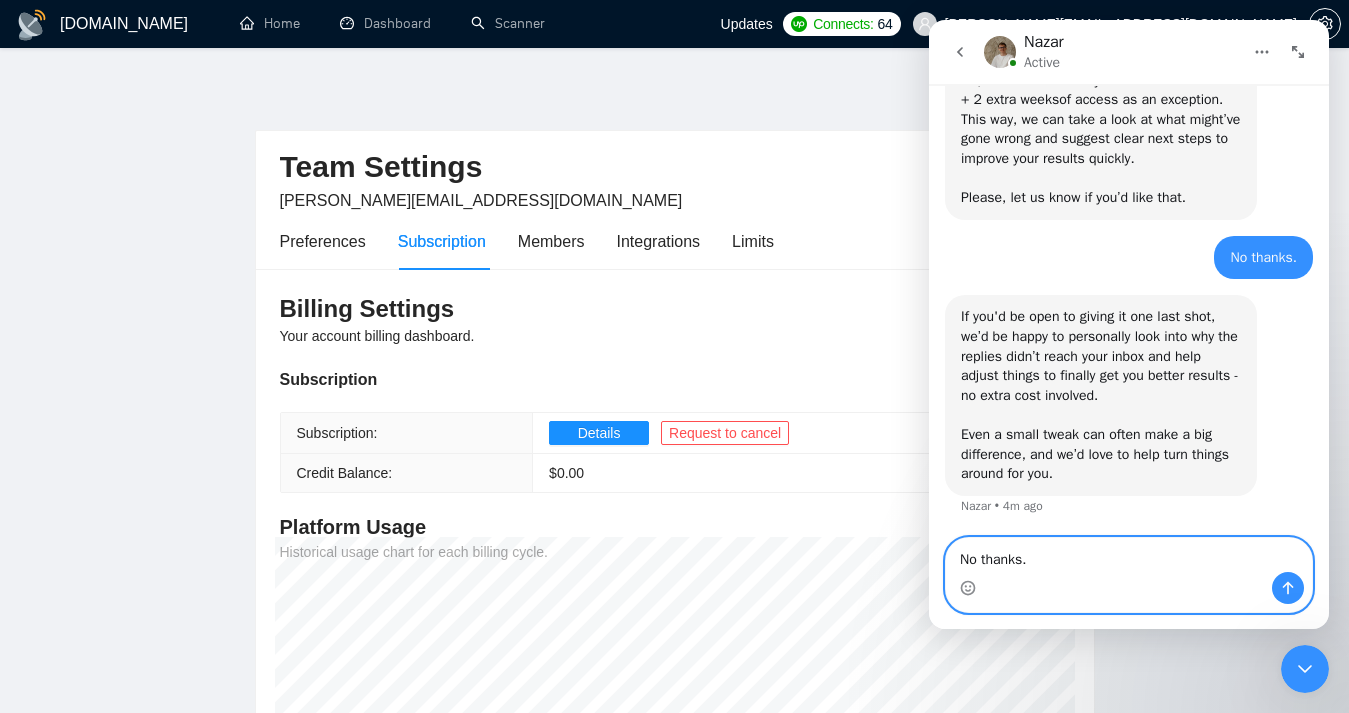 type 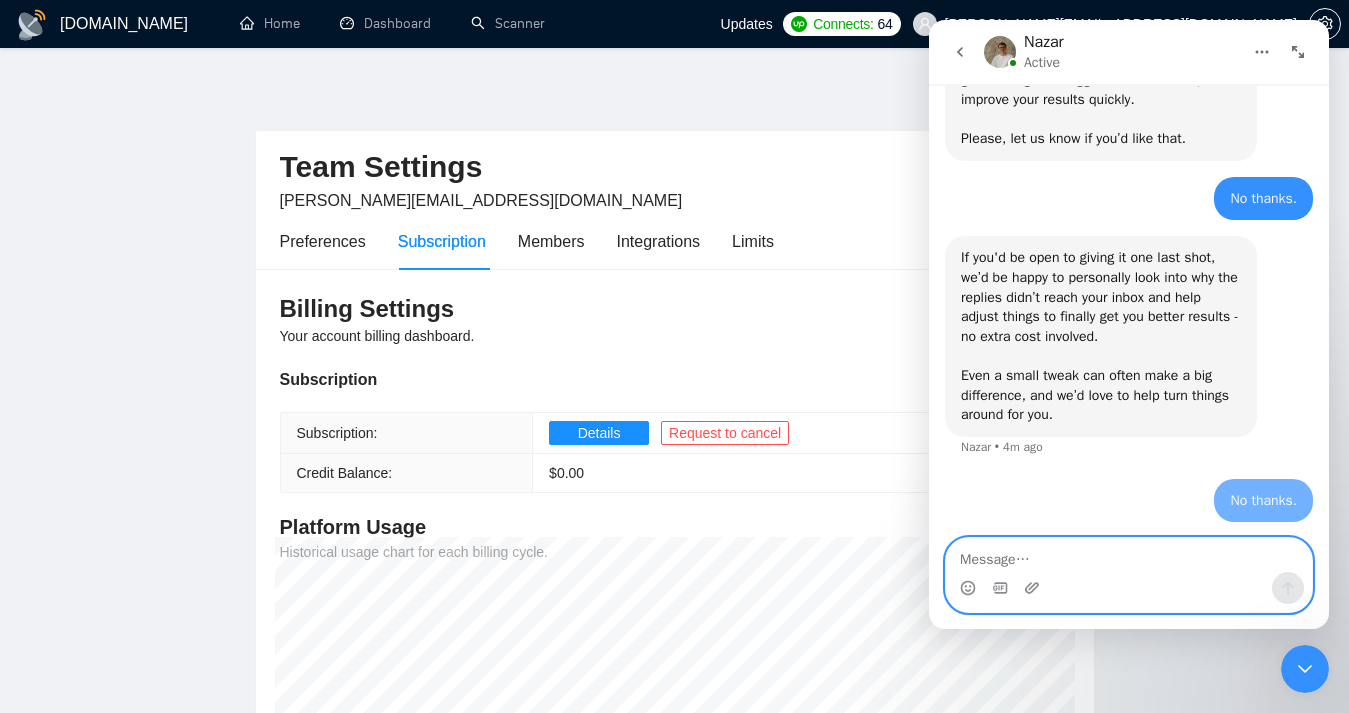 scroll, scrollTop: 2458, scrollLeft: 0, axis: vertical 